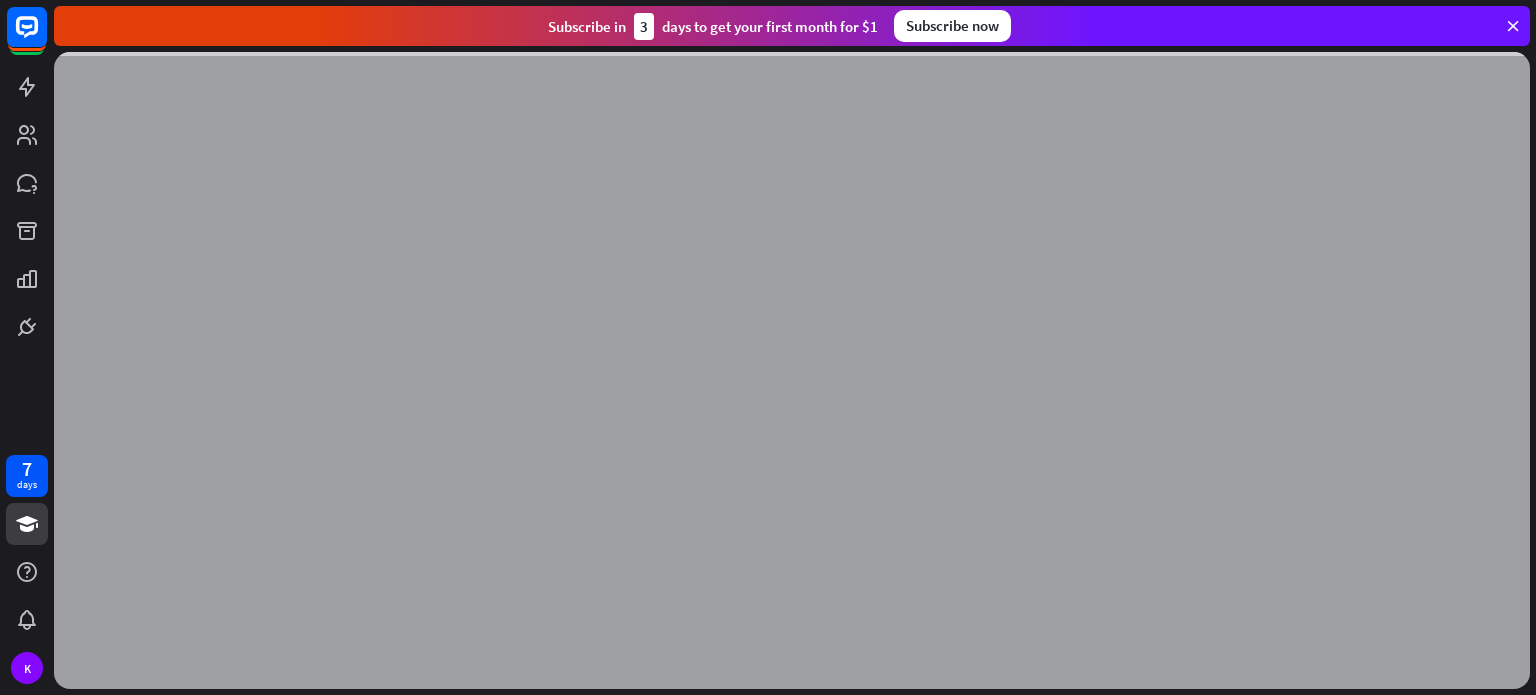 scroll, scrollTop: 0, scrollLeft: 0, axis: both 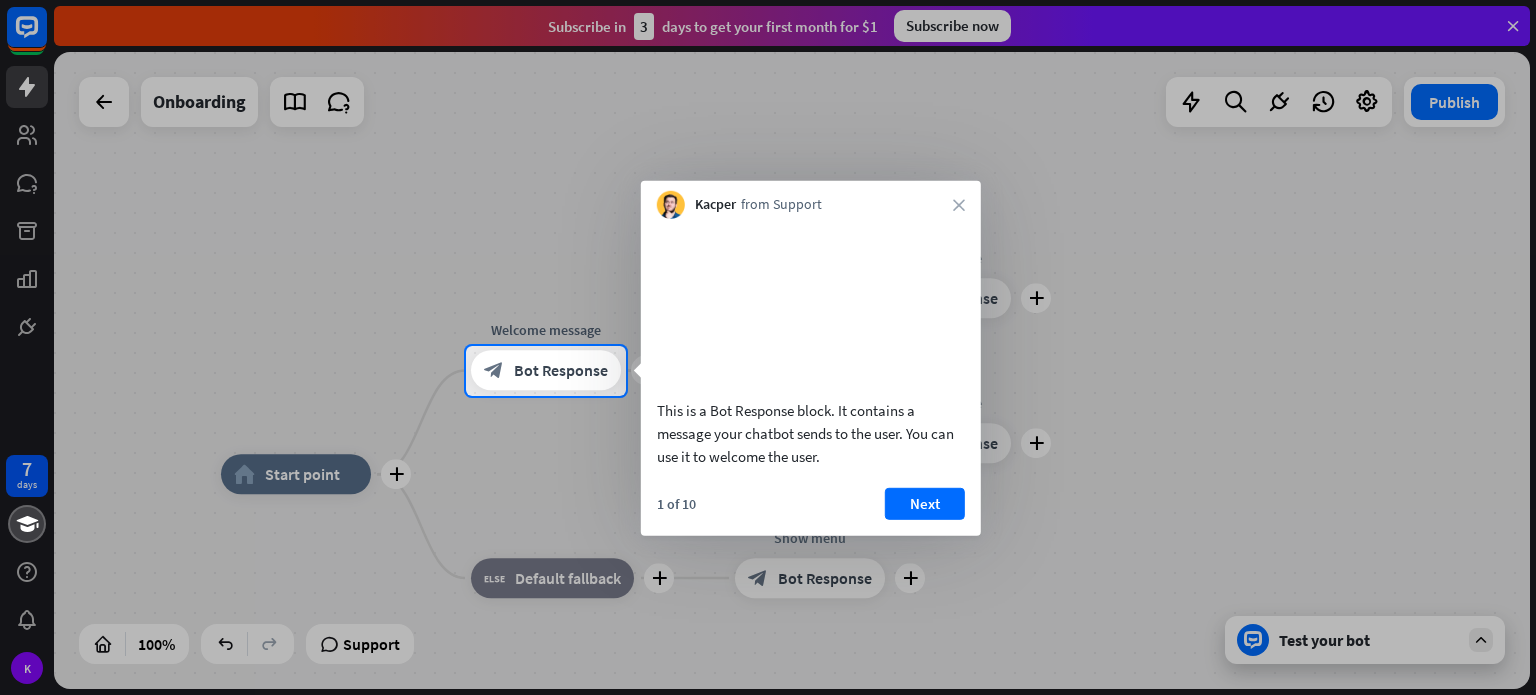click on "This is a Bot Response block. It contains a message your chatbot sends to the user. You can use it to welcome the user." at bounding box center (811, 348) 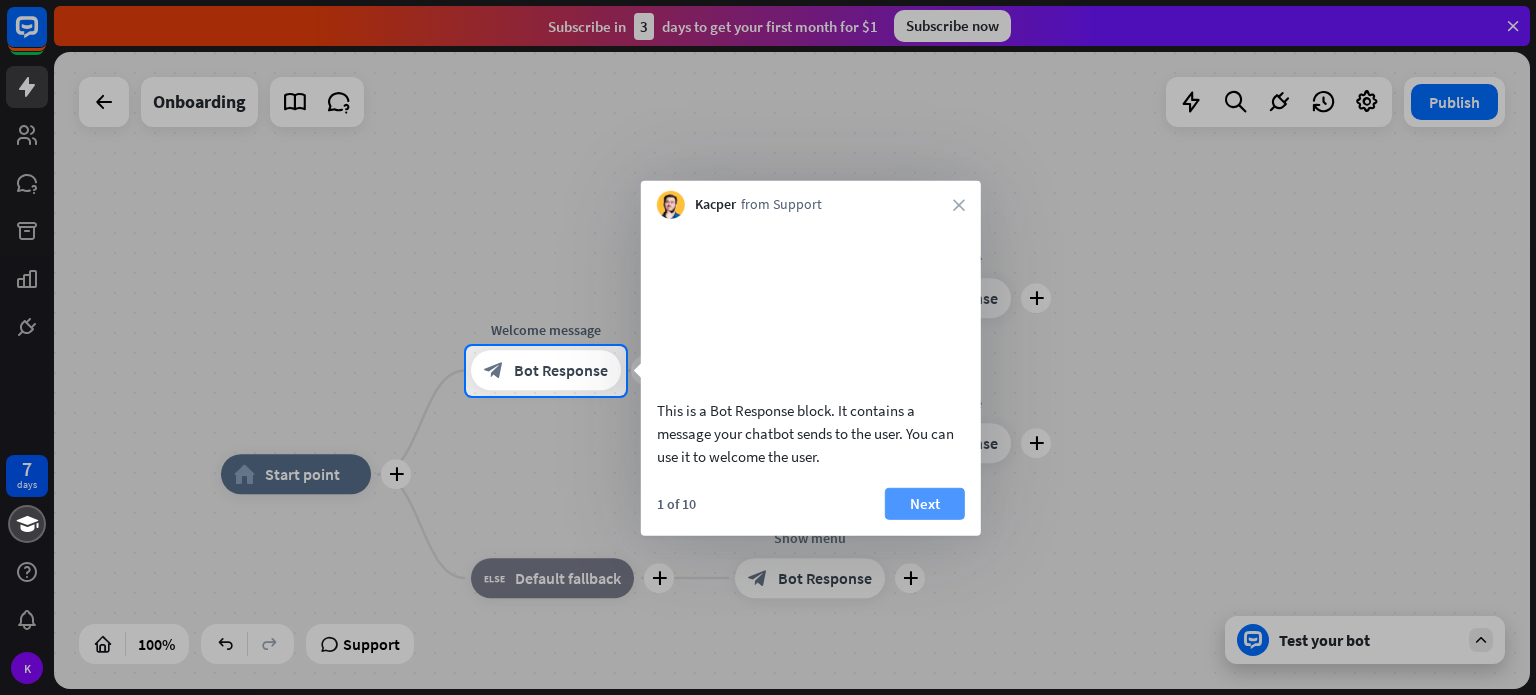 click on "Next" at bounding box center [925, 503] 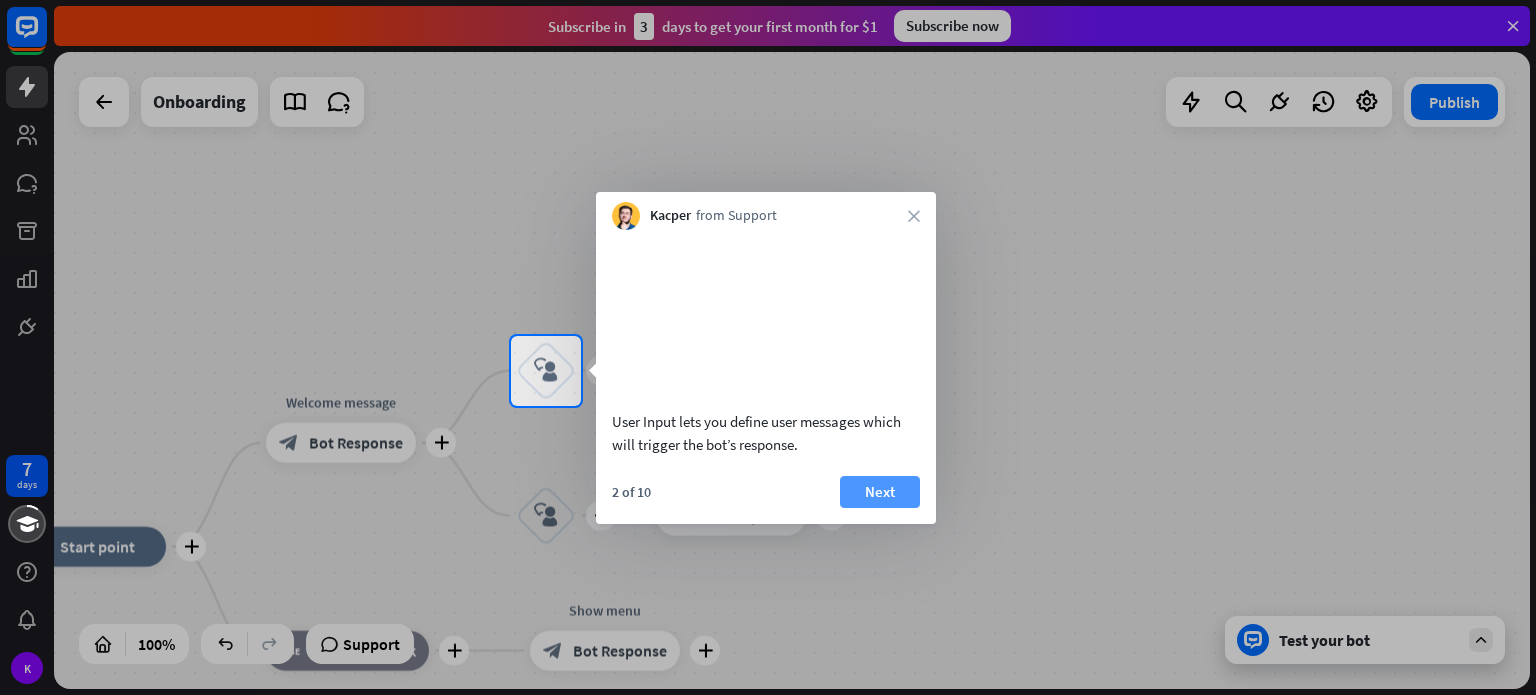 click on "Next" at bounding box center [880, 492] 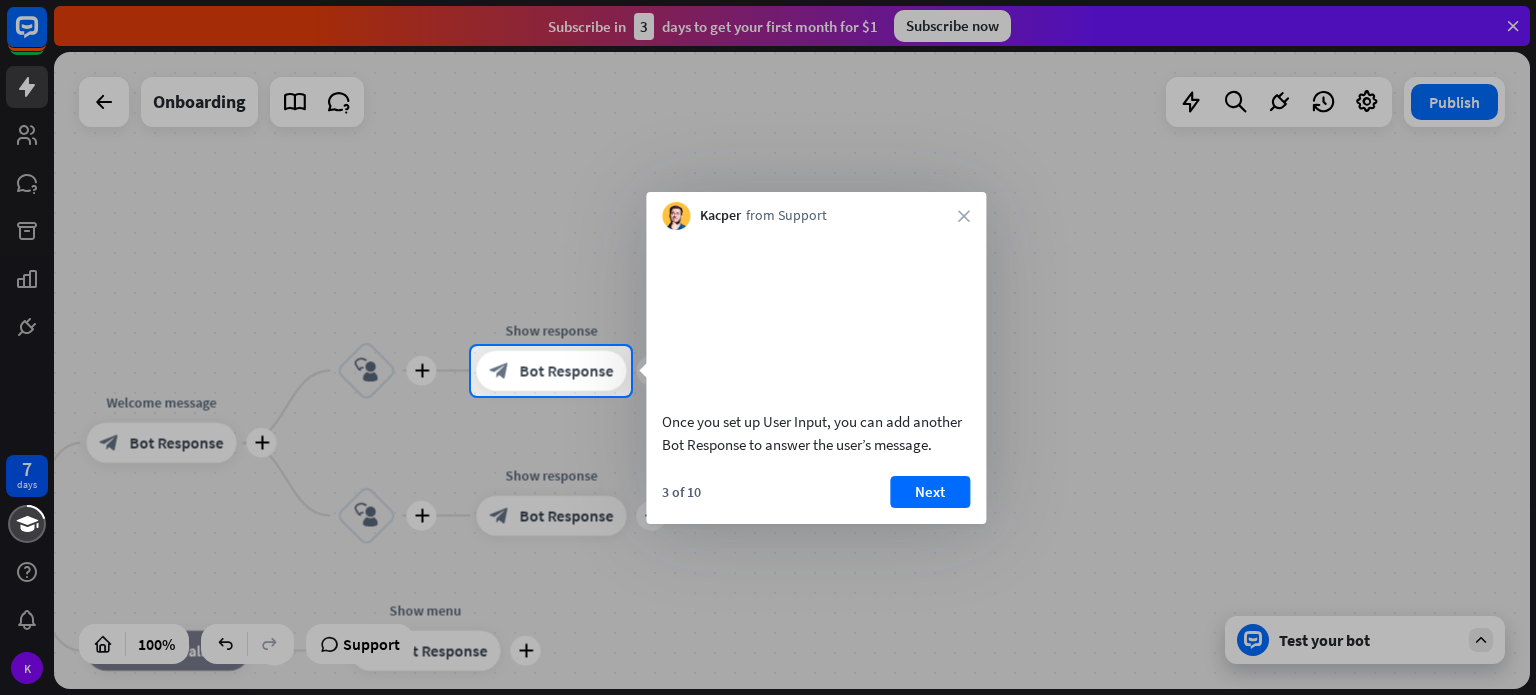 click on "3 of 10
Next" at bounding box center (816, 500) 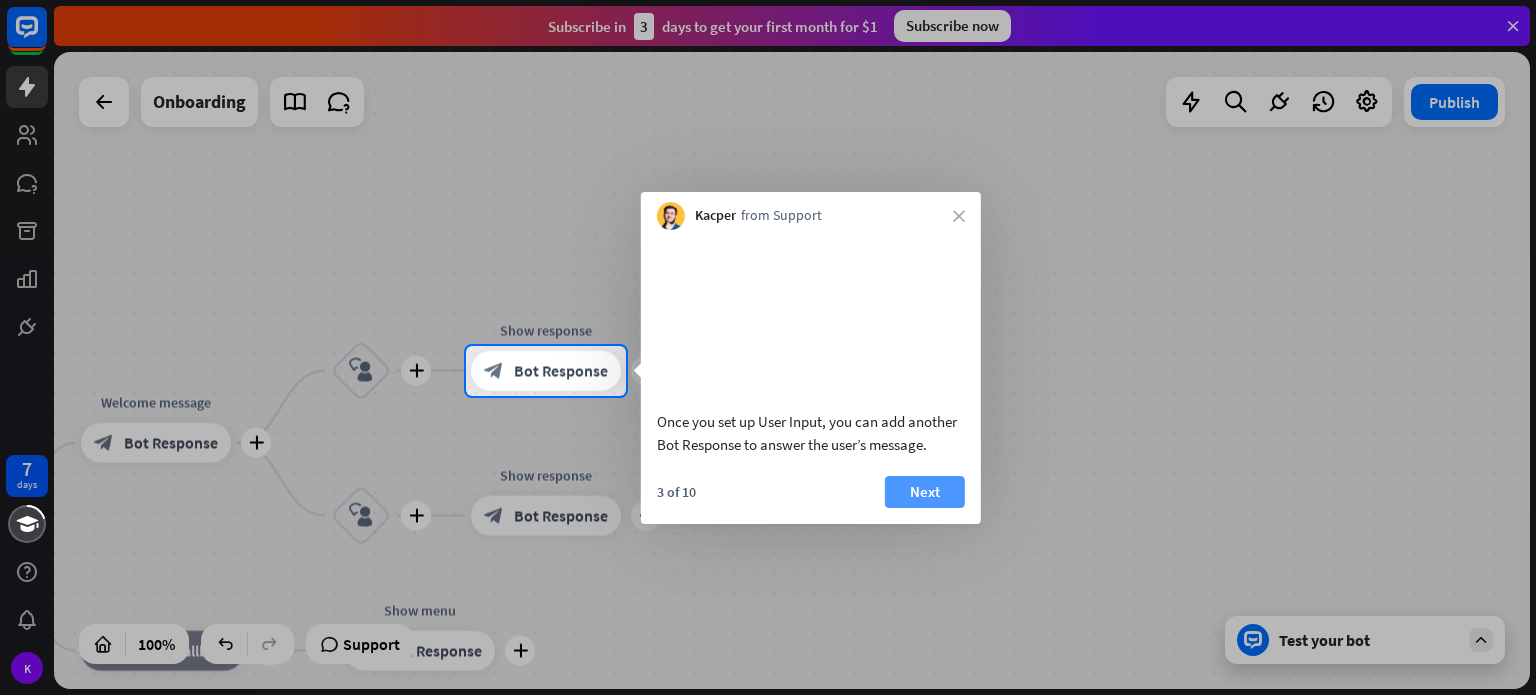 click on "Next" at bounding box center (925, 492) 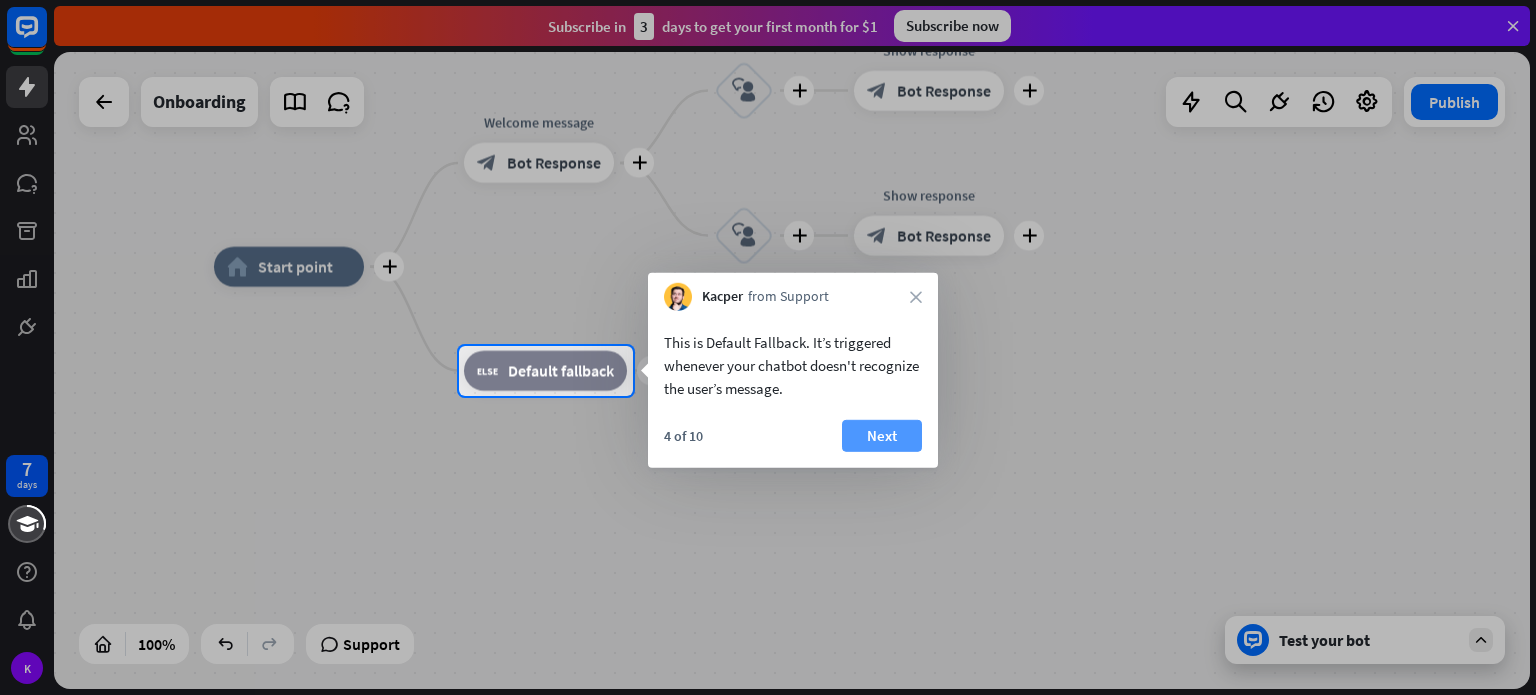 click on "Next" at bounding box center (882, 436) 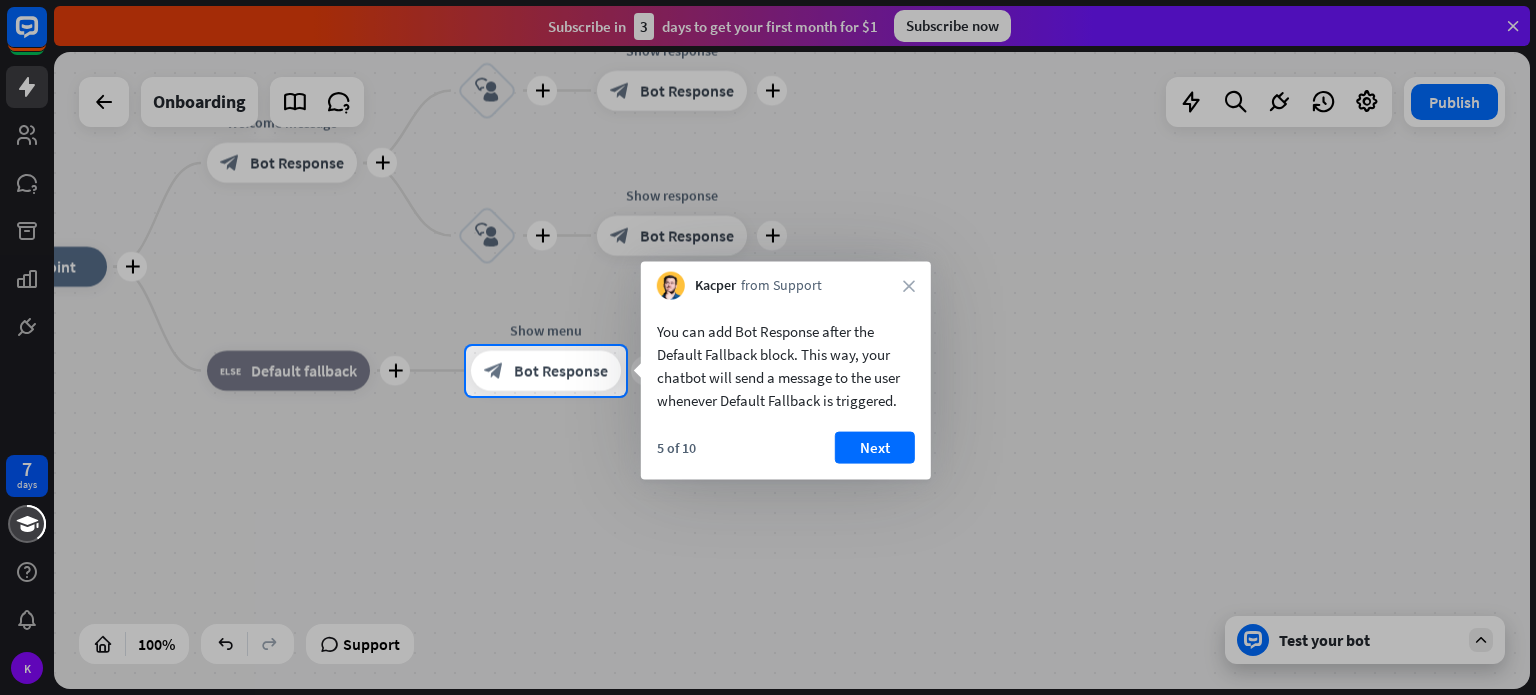 click on "Next" at bounding box center (875, 448) 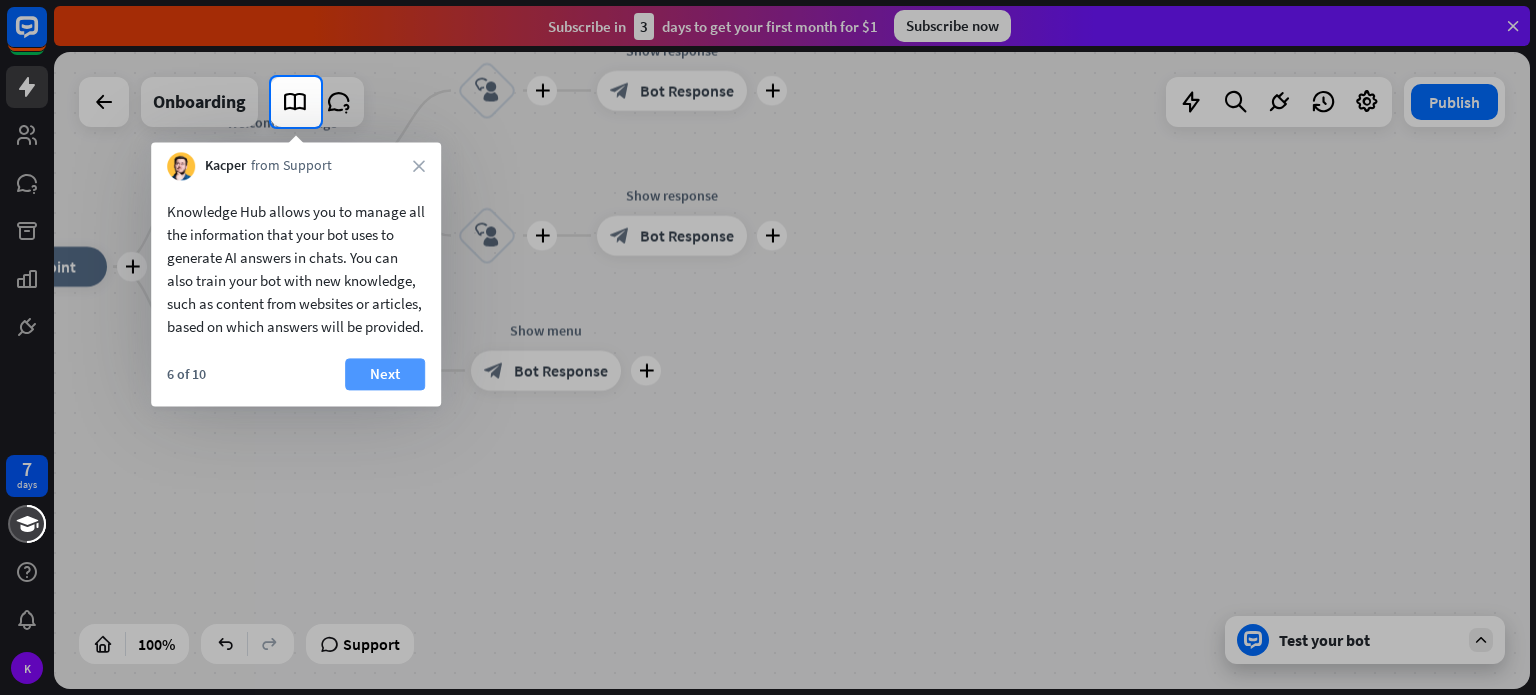 click on "Next" at bounding box center [385, 374] 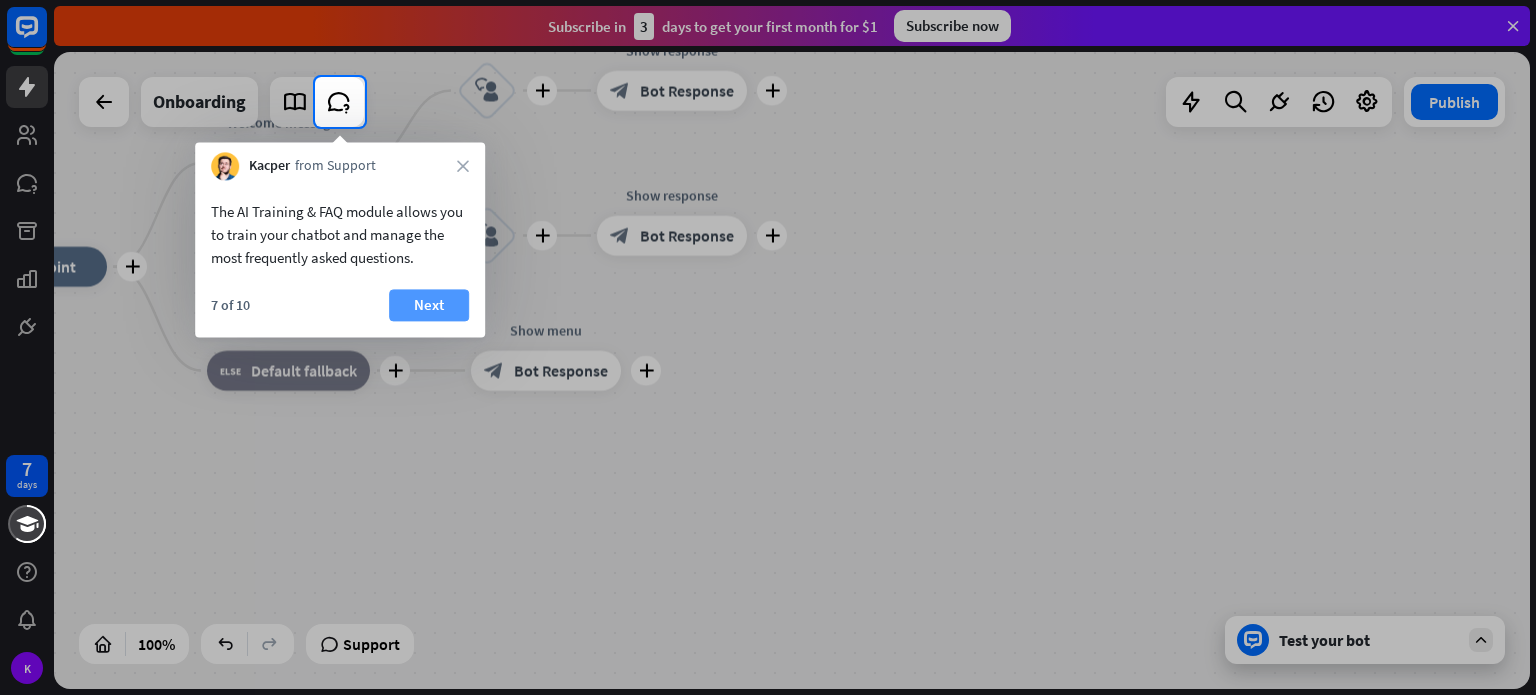 click on "Next" at bounding box center (429, 305) 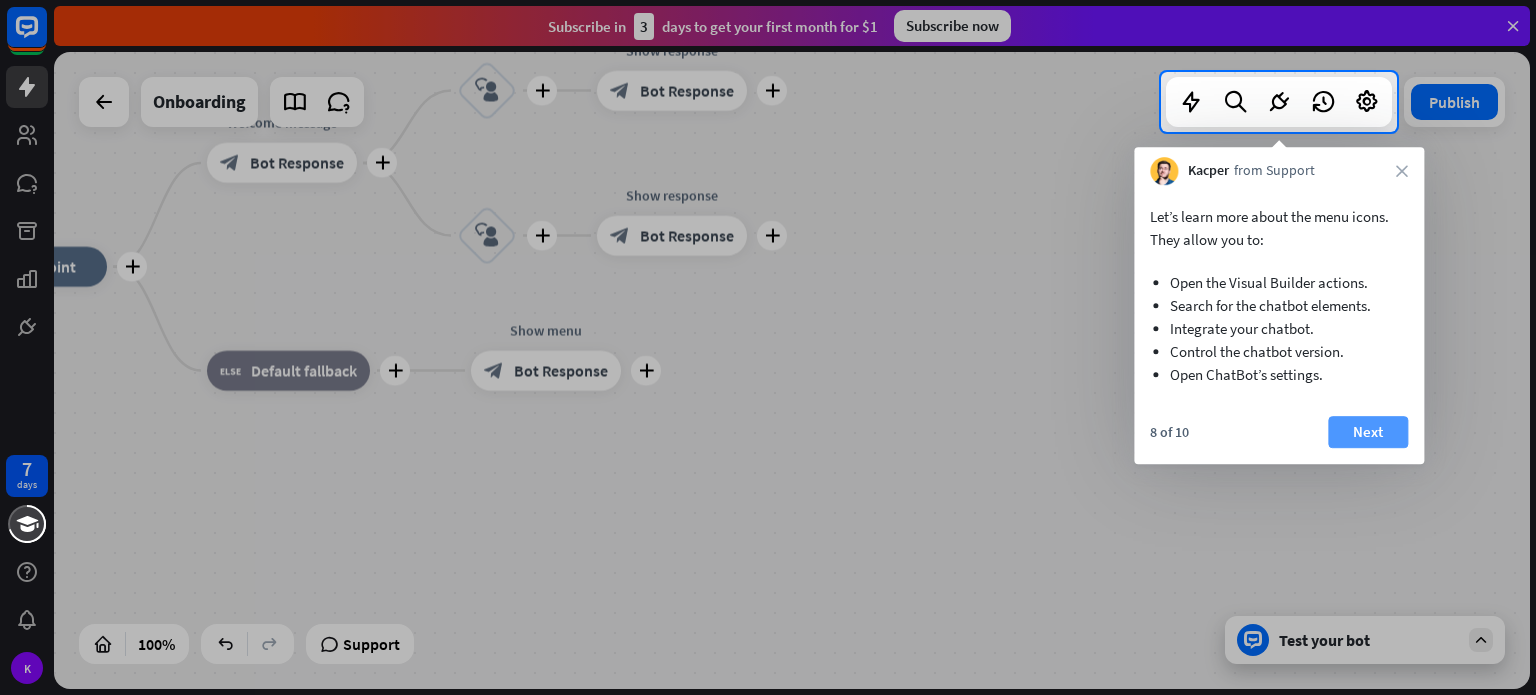 click on "Next" at bounding box center (1368, 432) 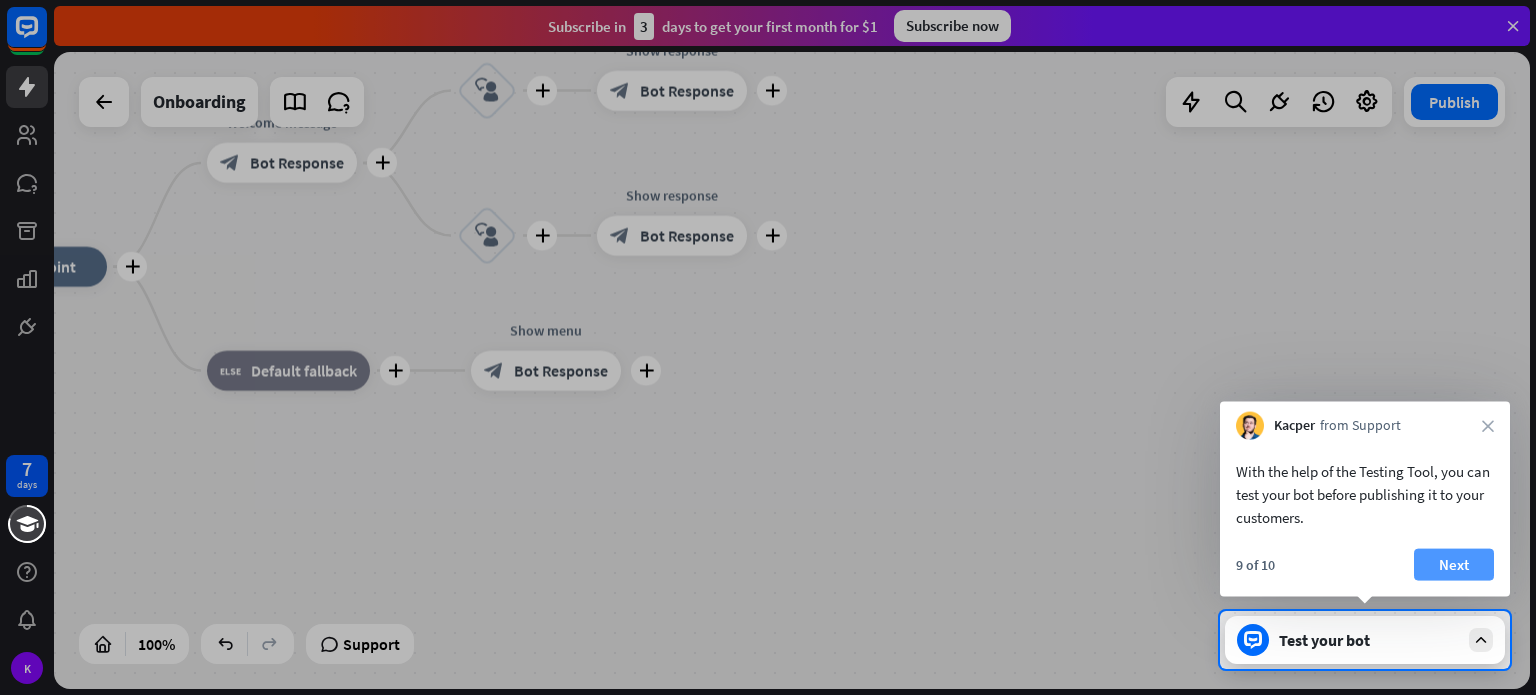click on "Next" at bounding box center (1454, 565) 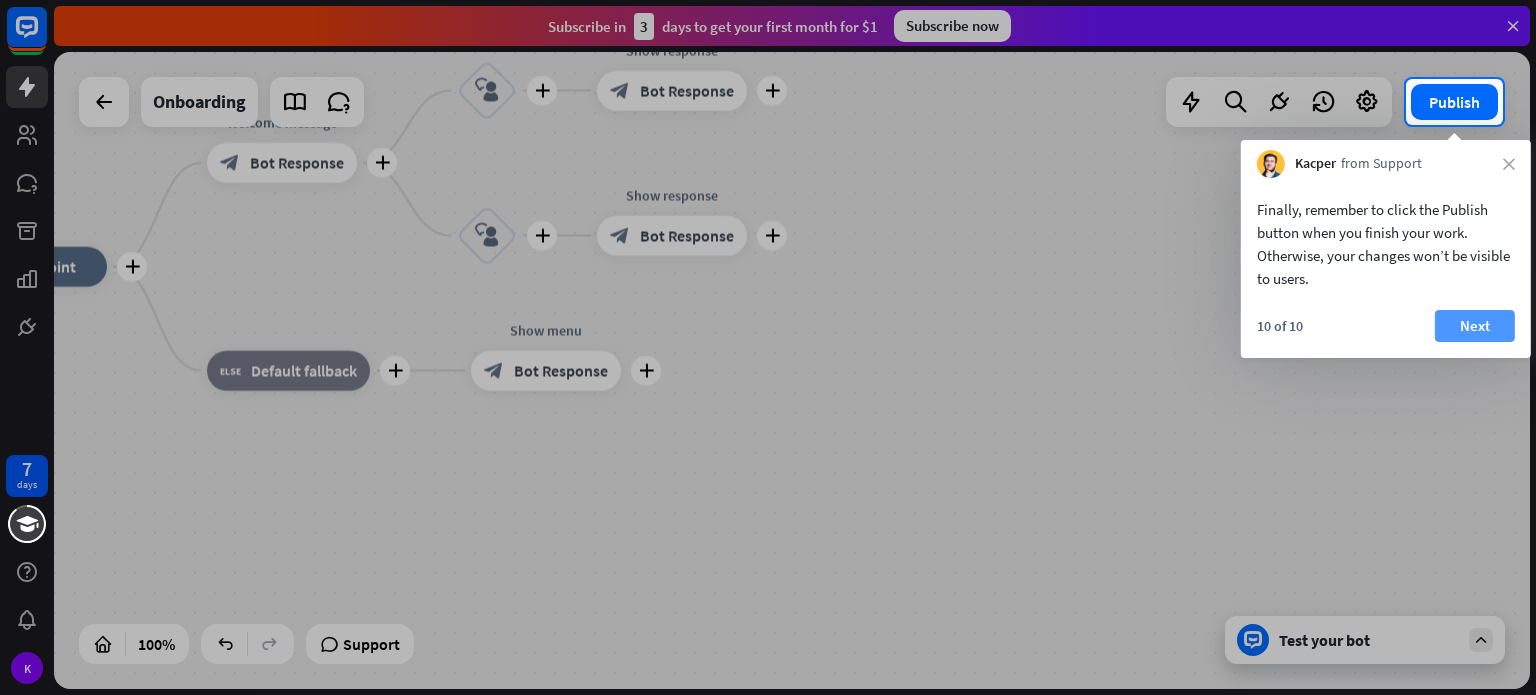 click on "Next" at bounding box center [1475, 326] 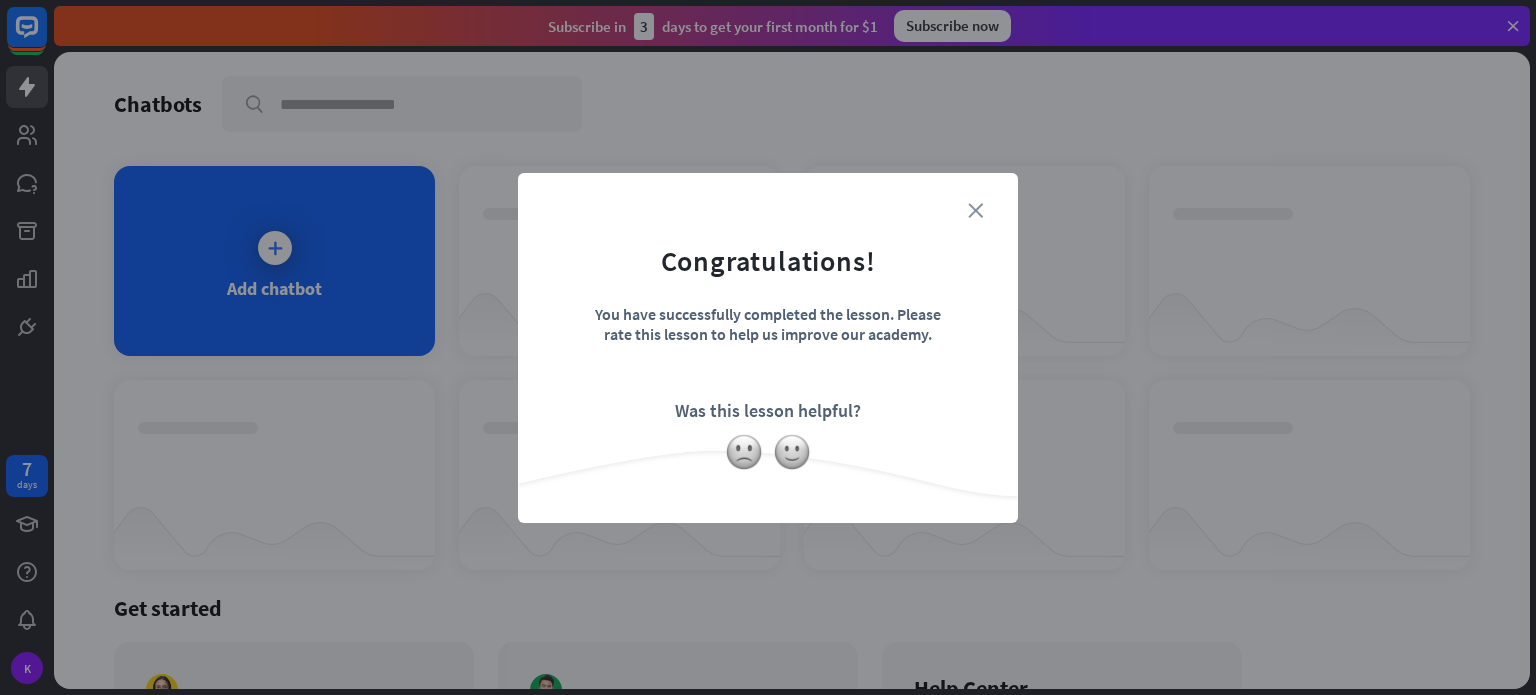 click on "close" at bounding box center (975, 210) 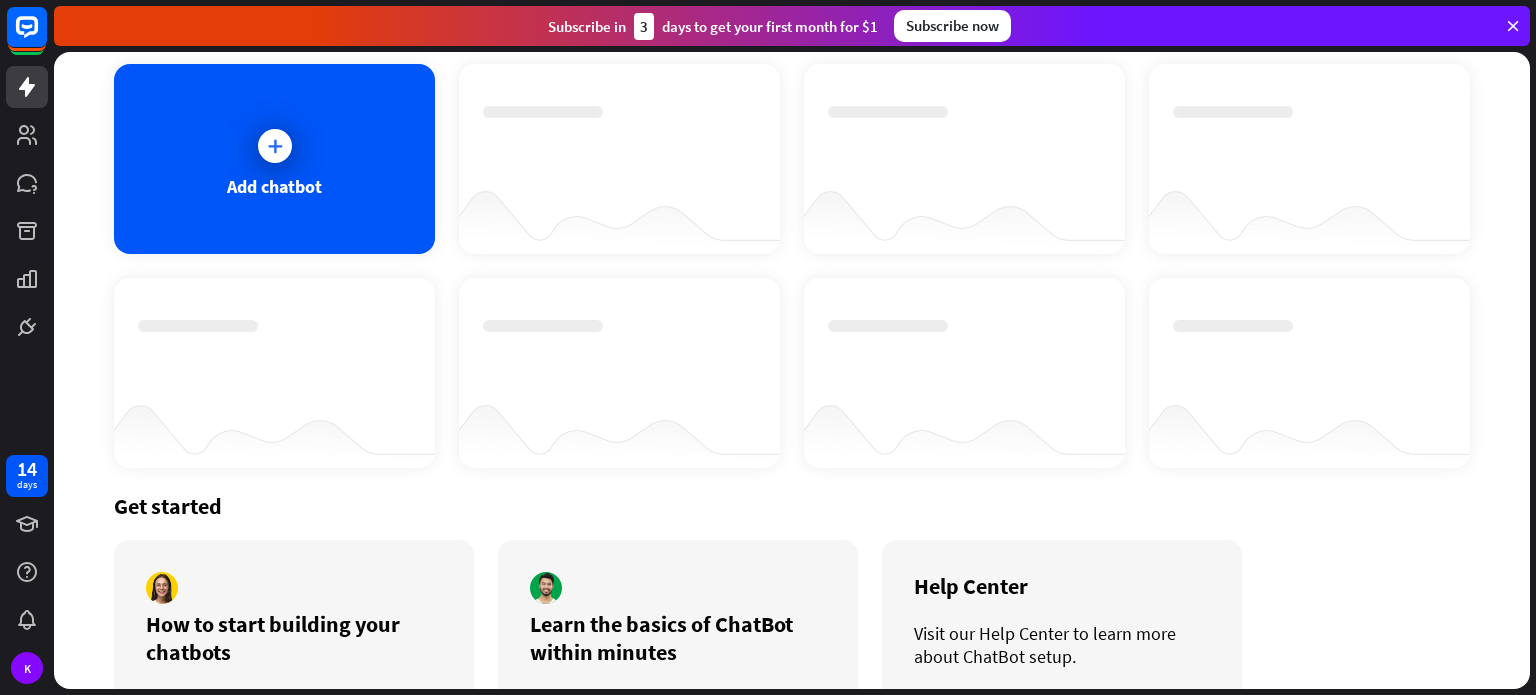 scroll, scrollTop: 0, scrollLeft: 0, axis: both 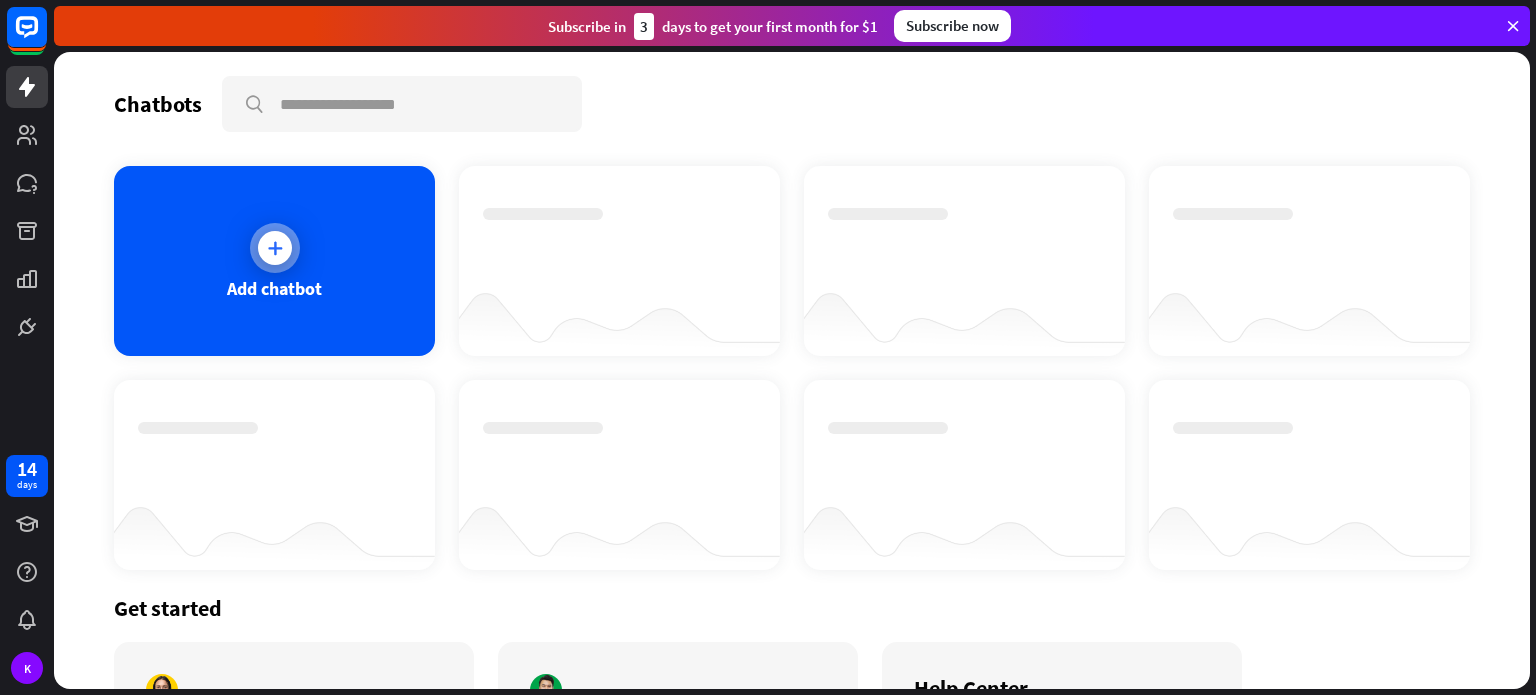 click on "Add chatbot" at bounding box center [274, 261] 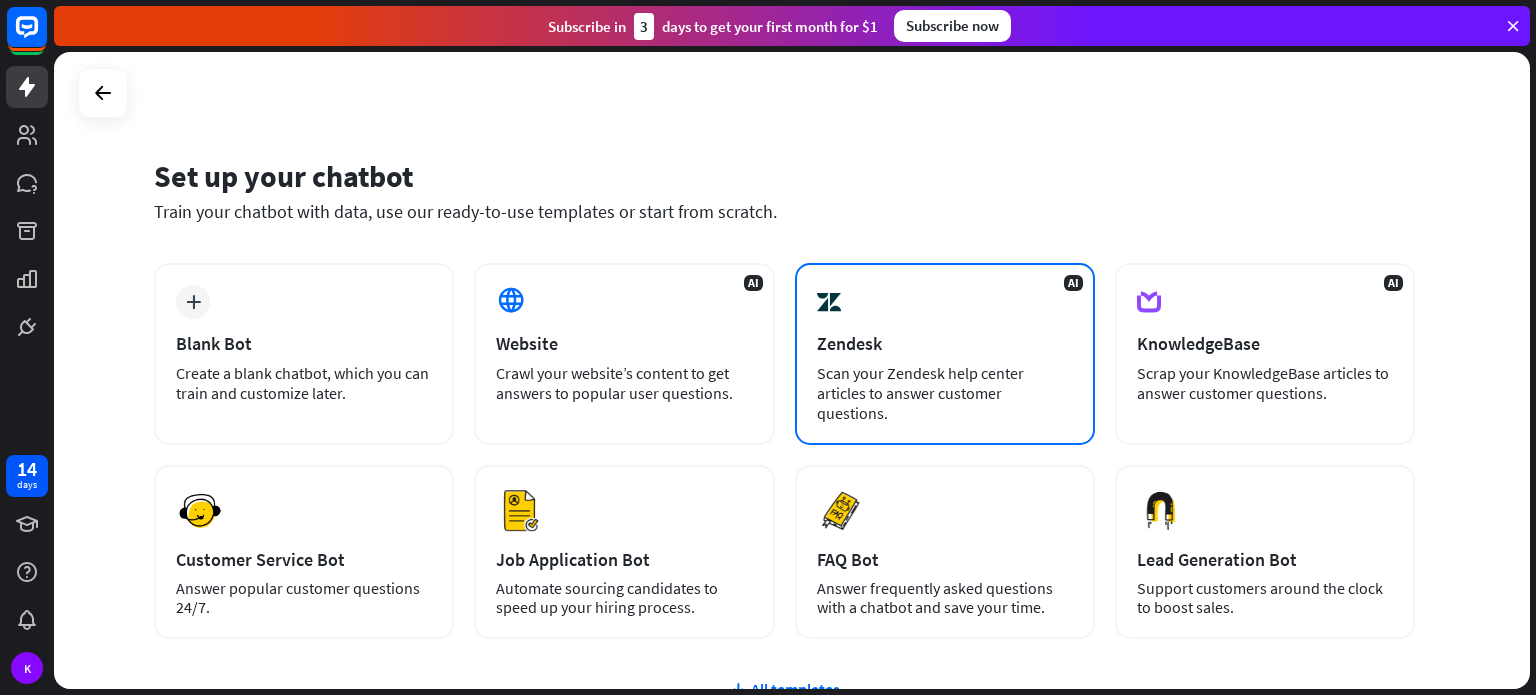 scroll, scrollTop: 0, scrollLeft: 0, axis: both 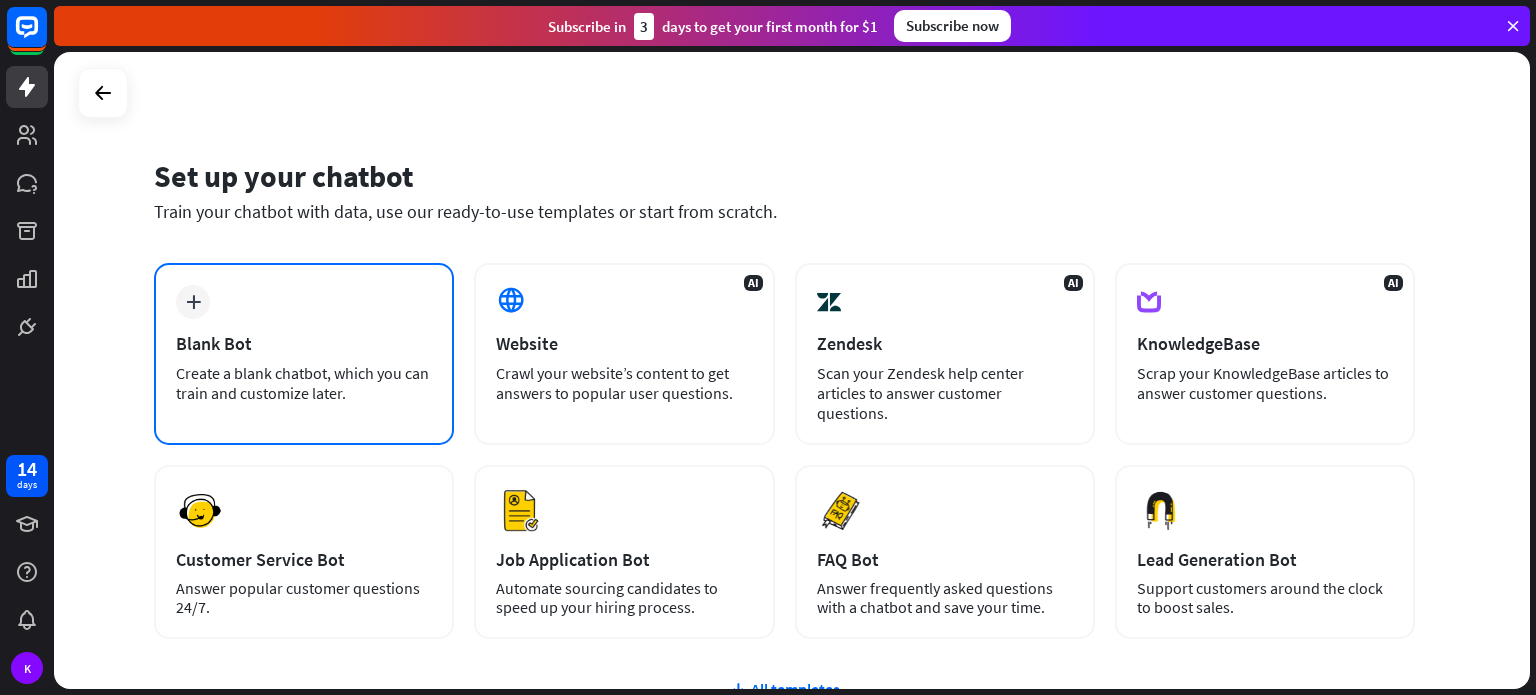 click on "Blank Bot" at bounding box center (304, 343) 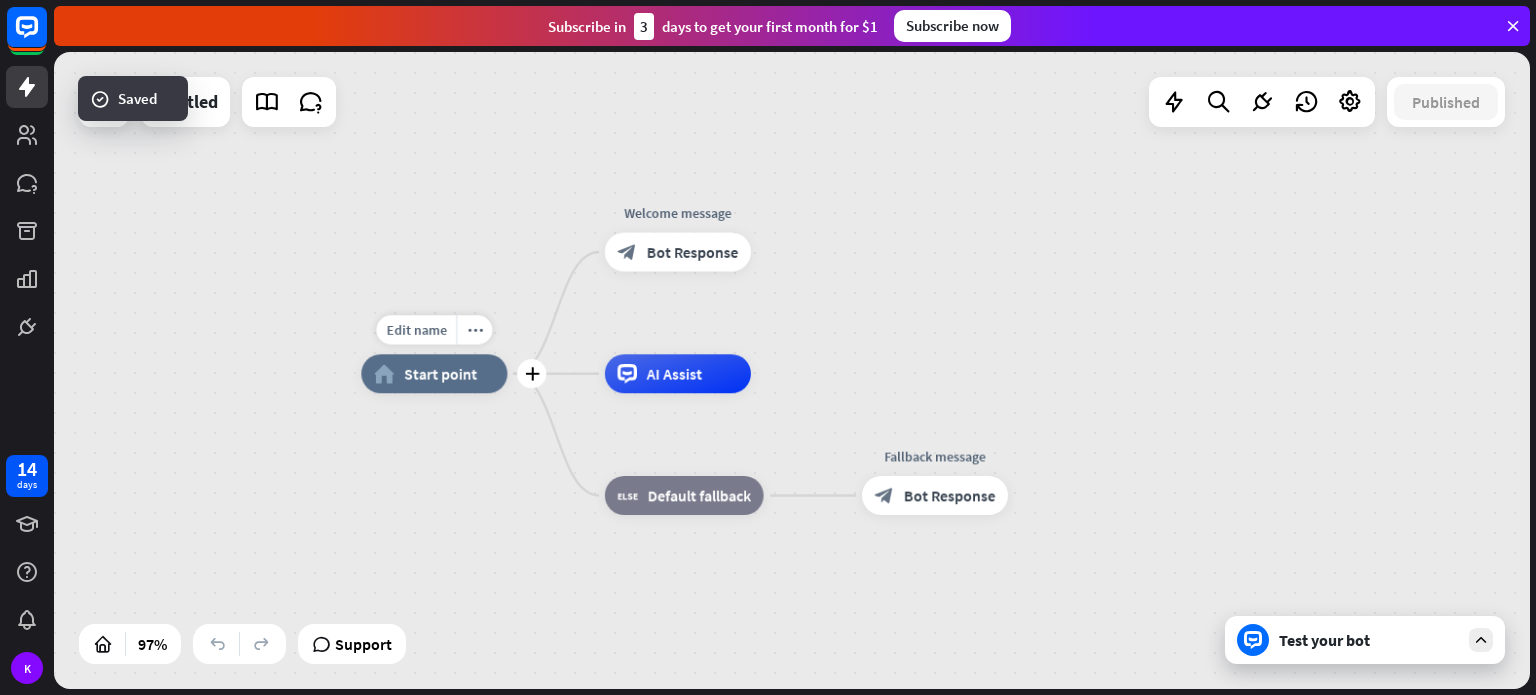 click on "home_2   Start point" at bounding box center [434, 373] 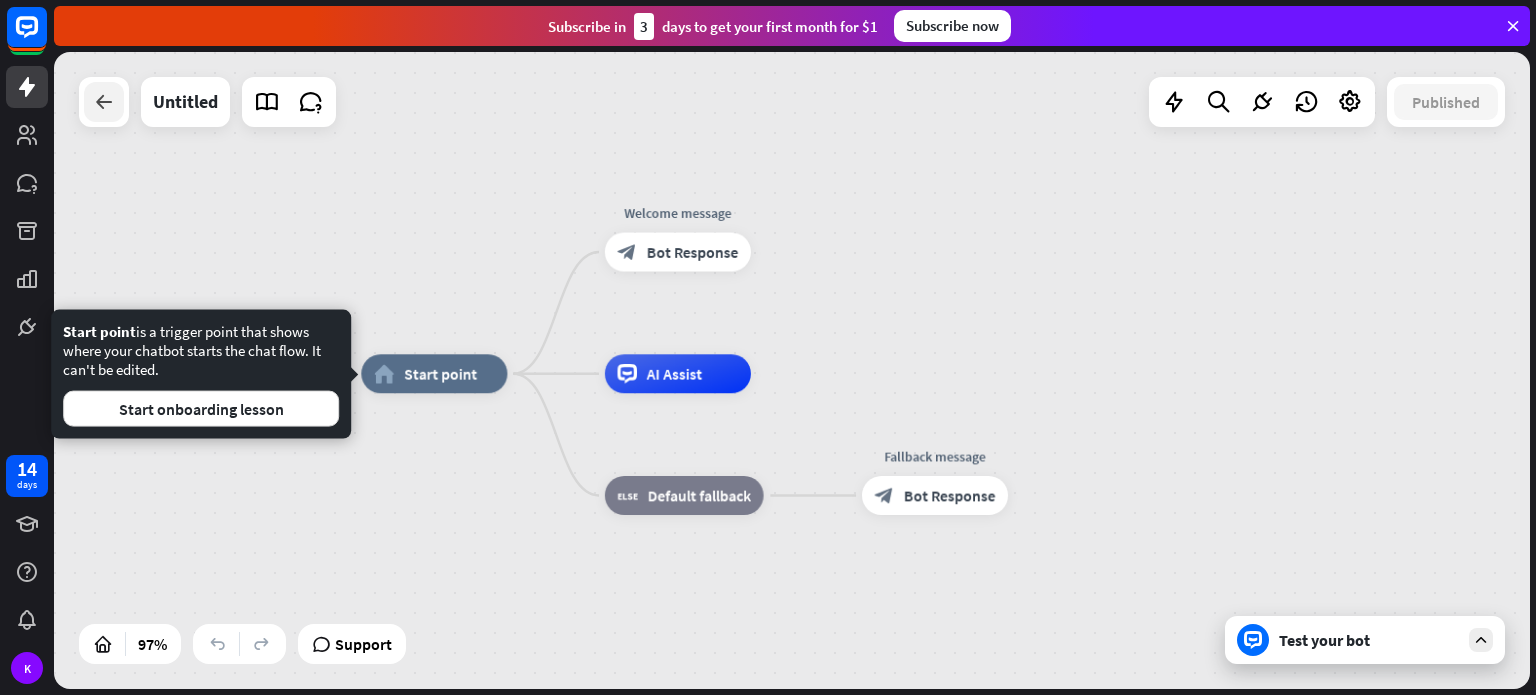 click on "home_2   Start point                 Welcome message   block_bot_response   Bot Response                     AI Assist                   block_fallback   Default fallback                 Fallback message   block_bot_response   Bot Response
Untitled
Published
97%           Support         Test your bot                 close   Interactions   block_user_input   User Input block_bot_response   Bot Response block_fallback   Fallback filter   Filter block_attachment   Attachment input builder_tree   Flow Actions   block_goto   Go to step block_faq   FAQ block_add_to_segment   Add to leads block_add_to_segment   Add to segment block_delete_from_segment   Delete from segment webhooks   Webhook block_set_attribute   Set attribute block_ab_testing   A/B Test block_question   Question block_close_chat   Close chat block_backtracking   Backtracking LiveChat actions   block_livechat   Transfer chat   Mark Goal" at bounding box center (792, 370) 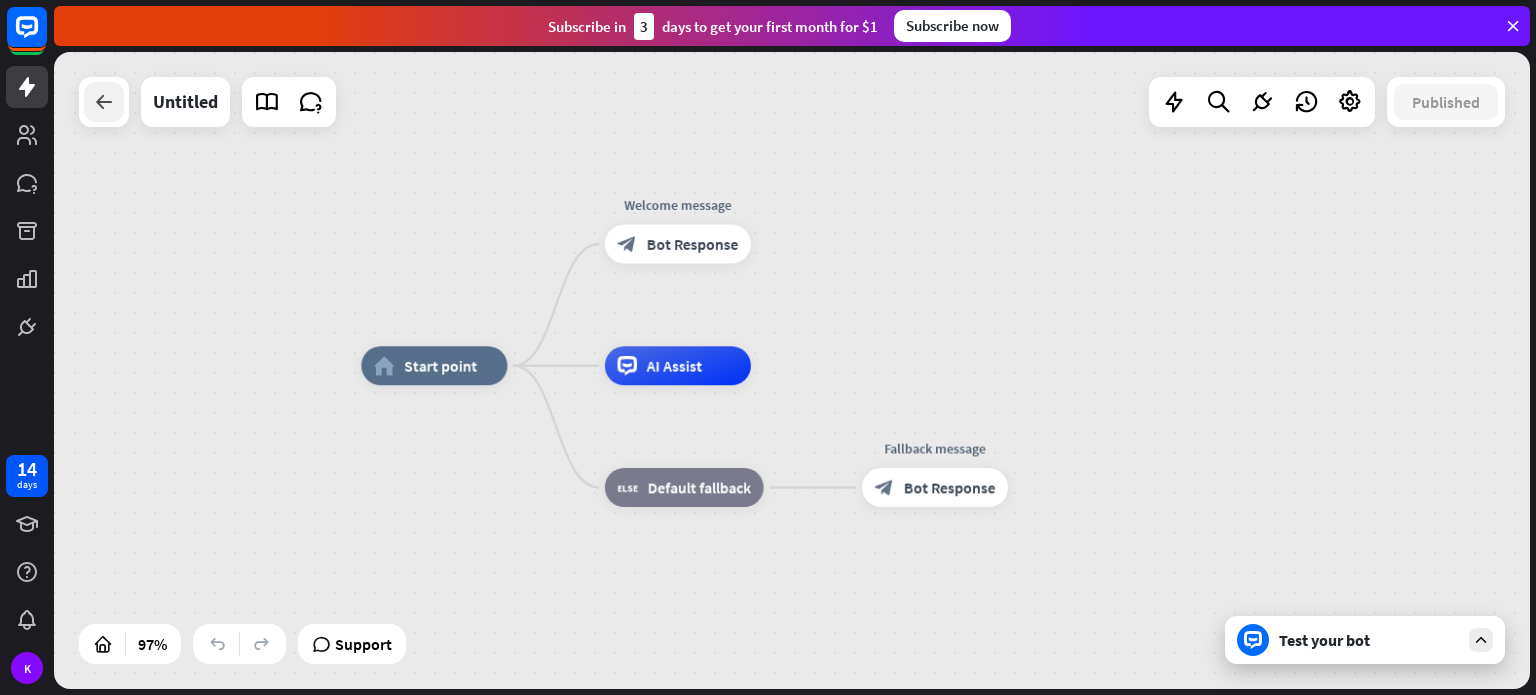 click at bounding box center [104, 102] 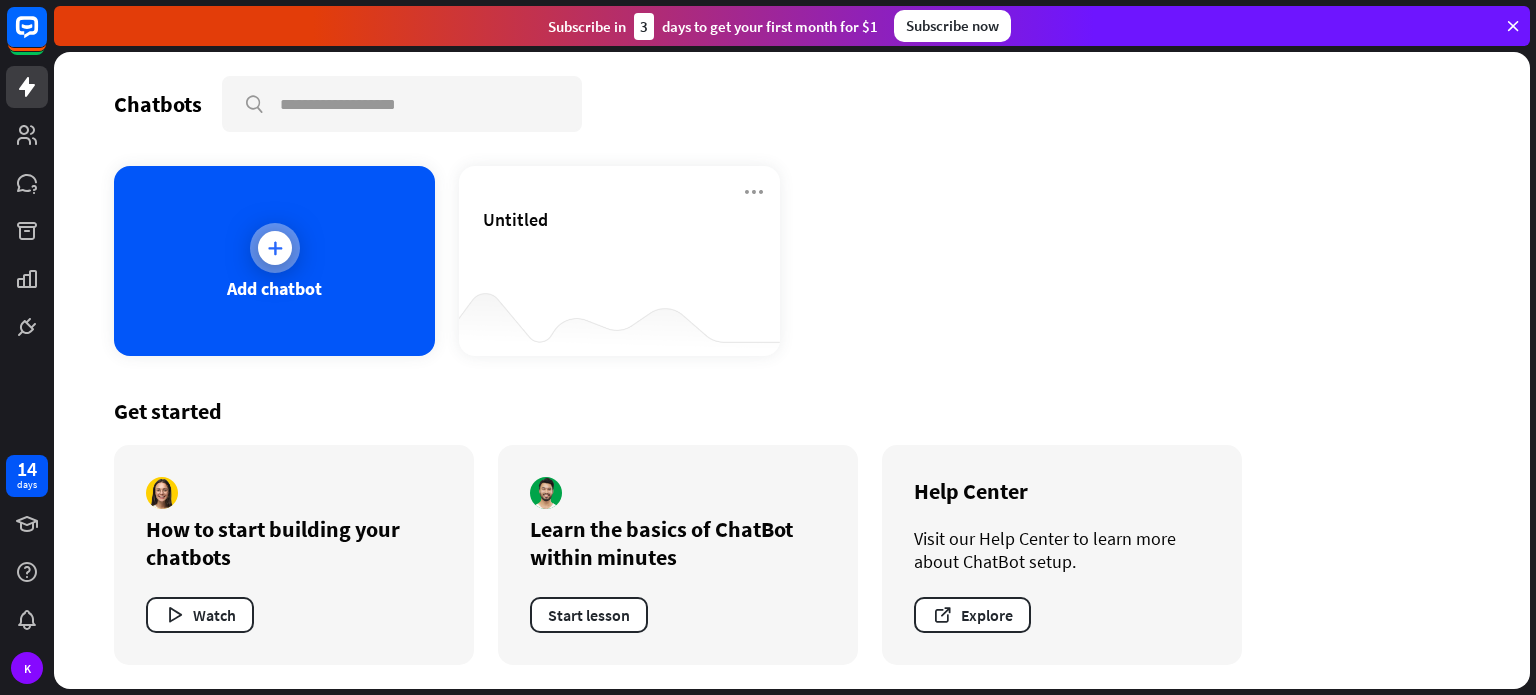 click on "Add chatbot" at bounding box center [274, 261] 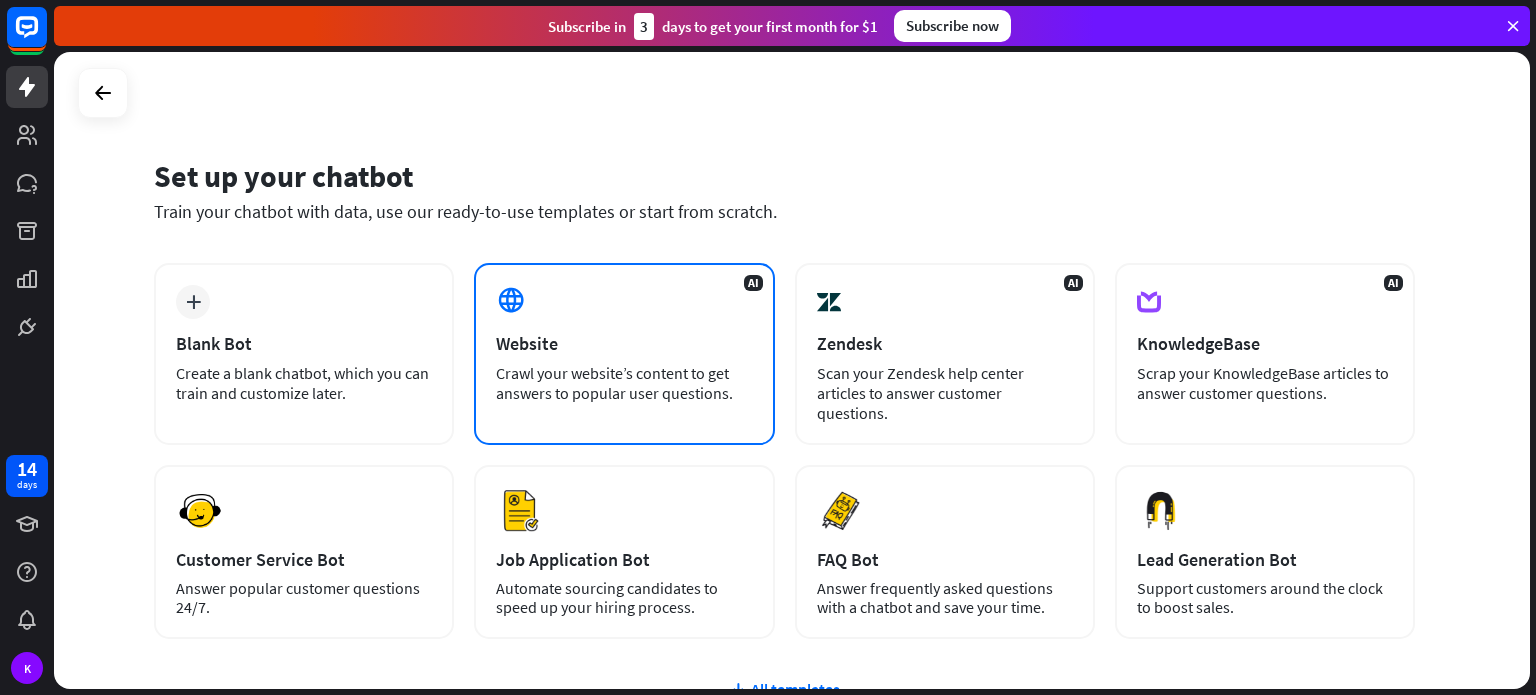click on "Crawl your website’s content to get answers to
popular user questions." at bounding box center [624, 383] 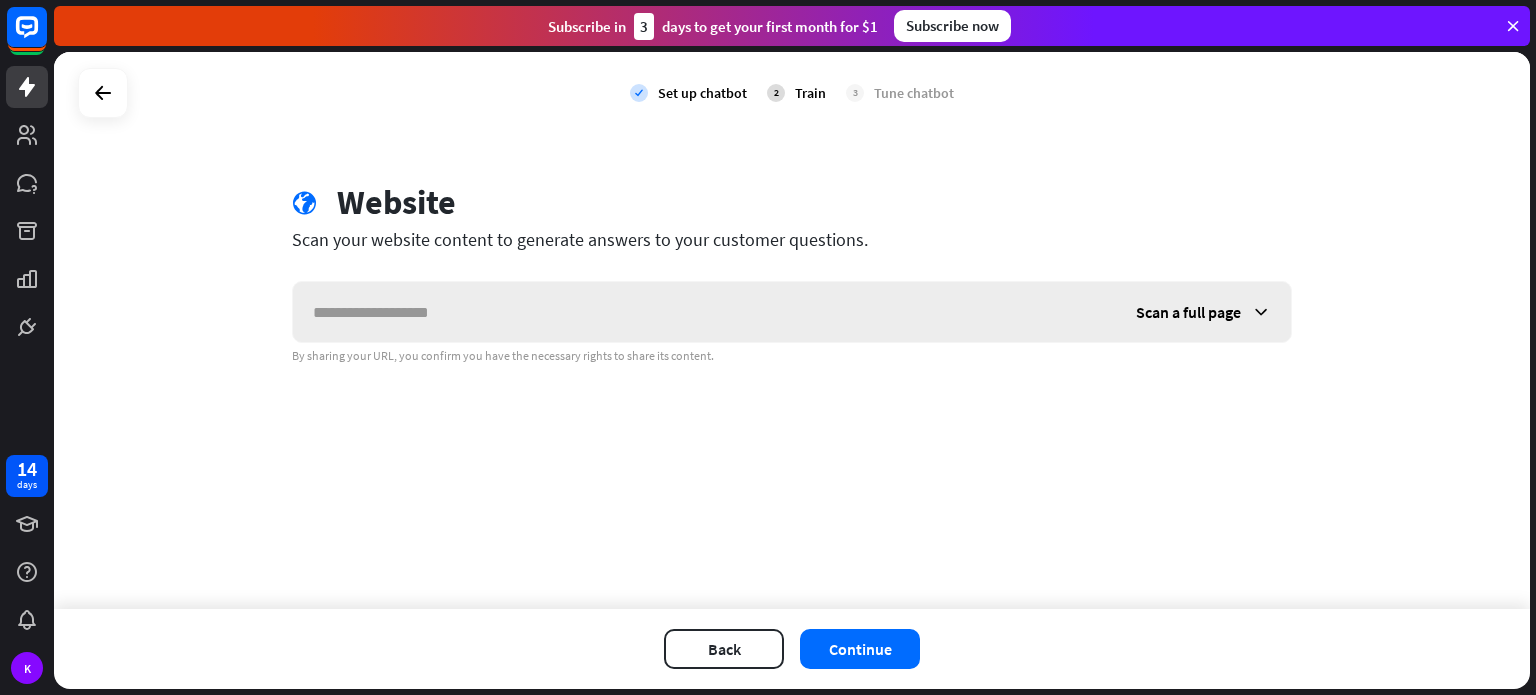 click at bounding box center [704, 312] 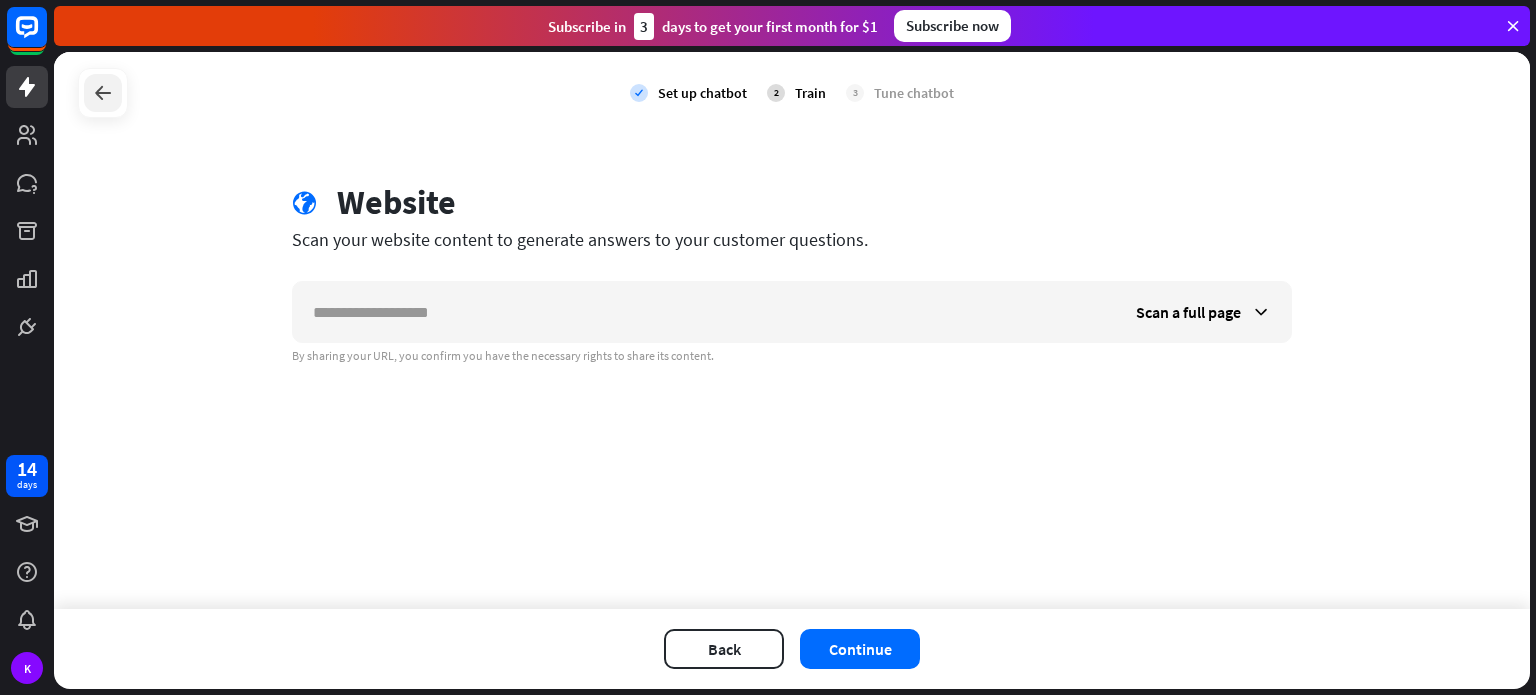 click at bounding box center [103, 93] 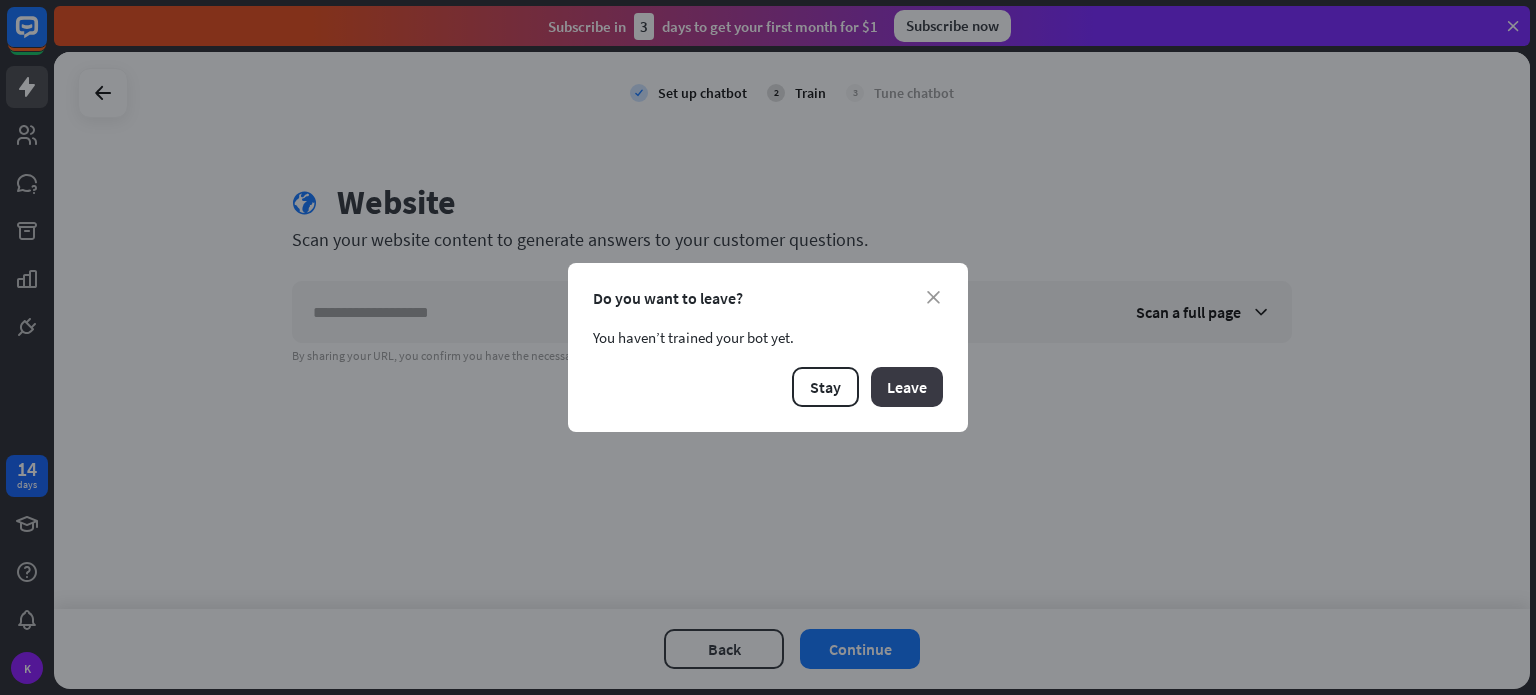 click on "Leave" at bounding box center [907, 387] 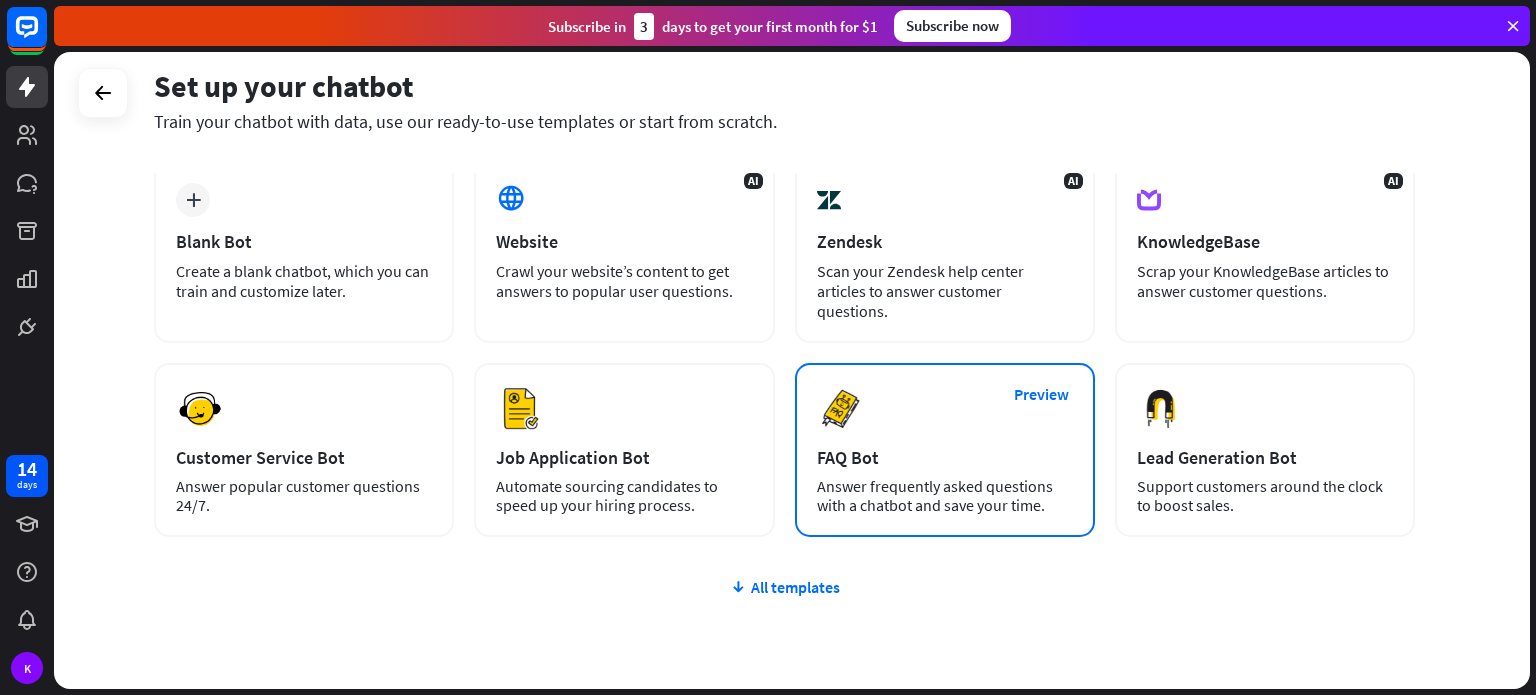 scroll, scrollTop: 100, scrollLeft: 0, axis: vertical 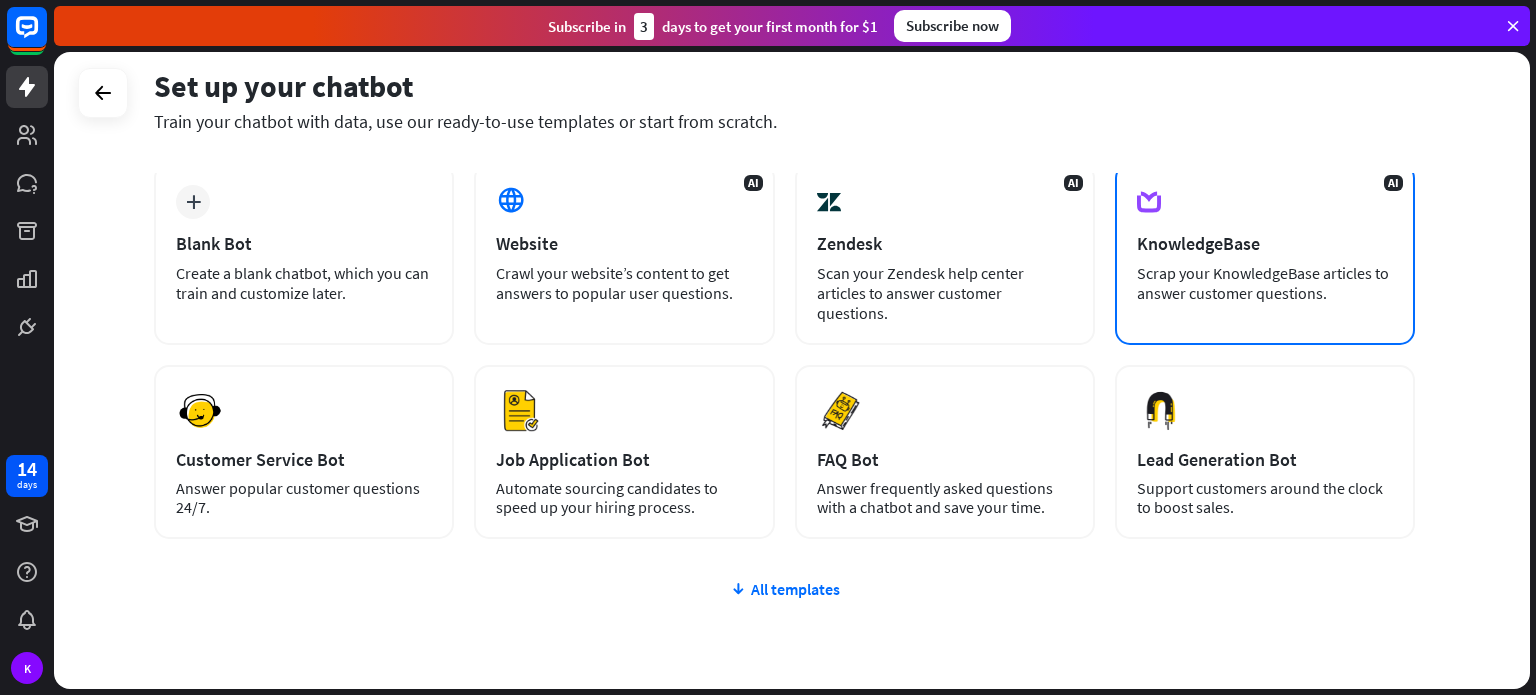 click on "Scrap your KnowledgeBase articles to answer customer
questions." at bounding box center [1265, 283] 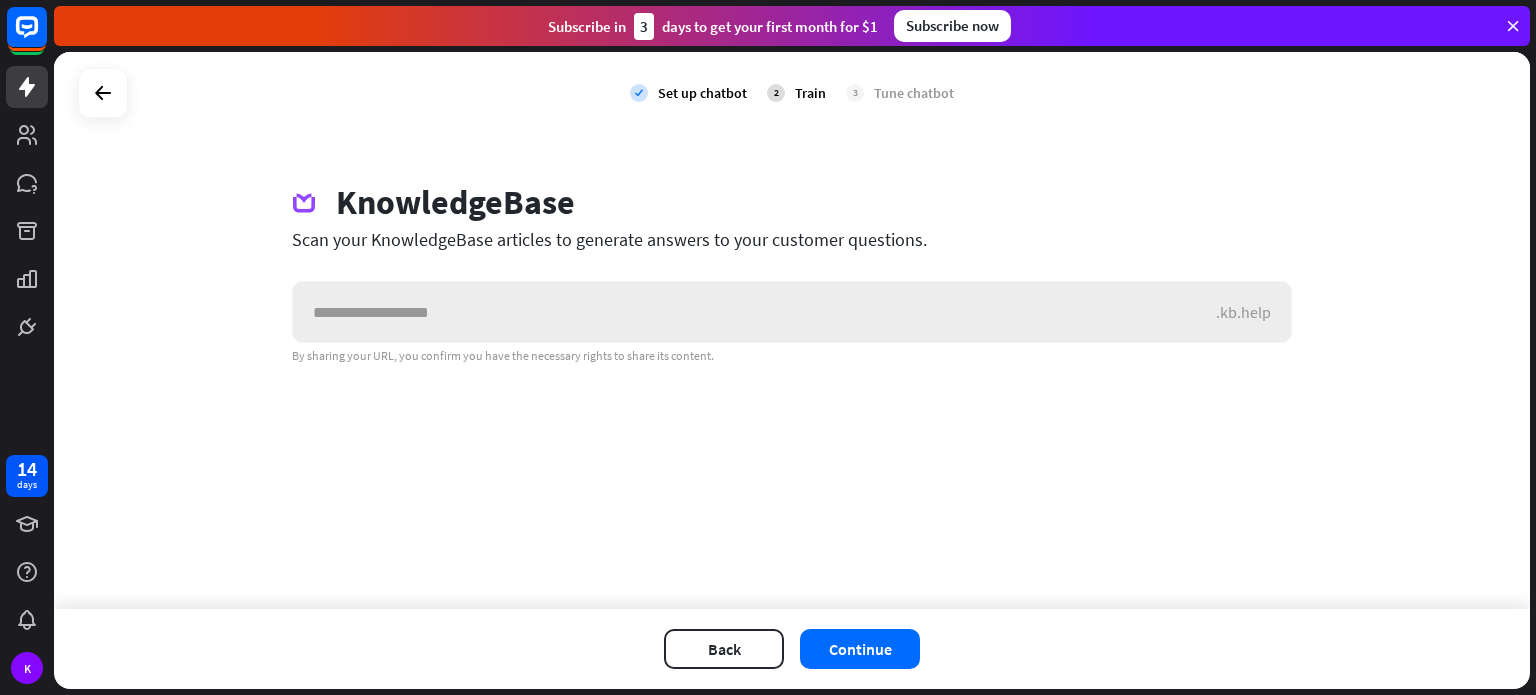click at bounding box center [754, 312] 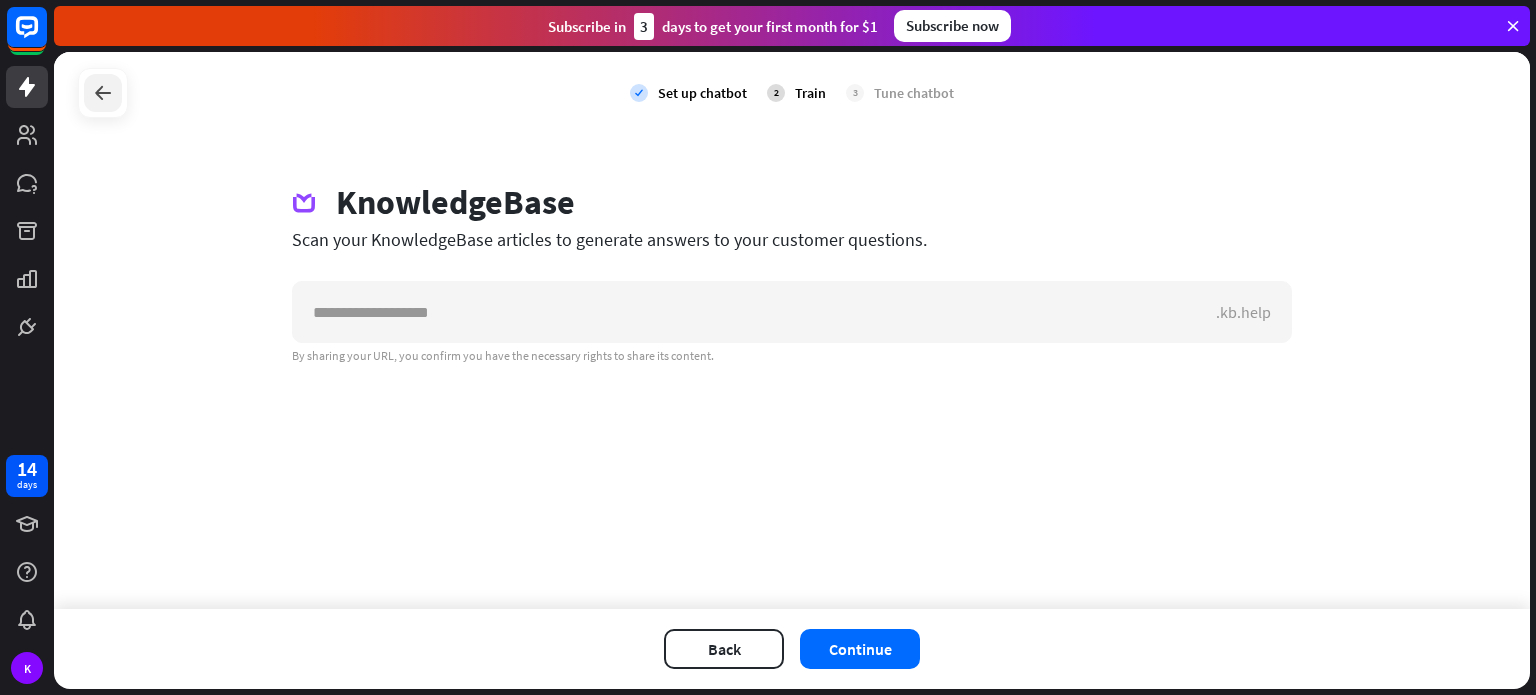 click at bounding box center (103, 93) 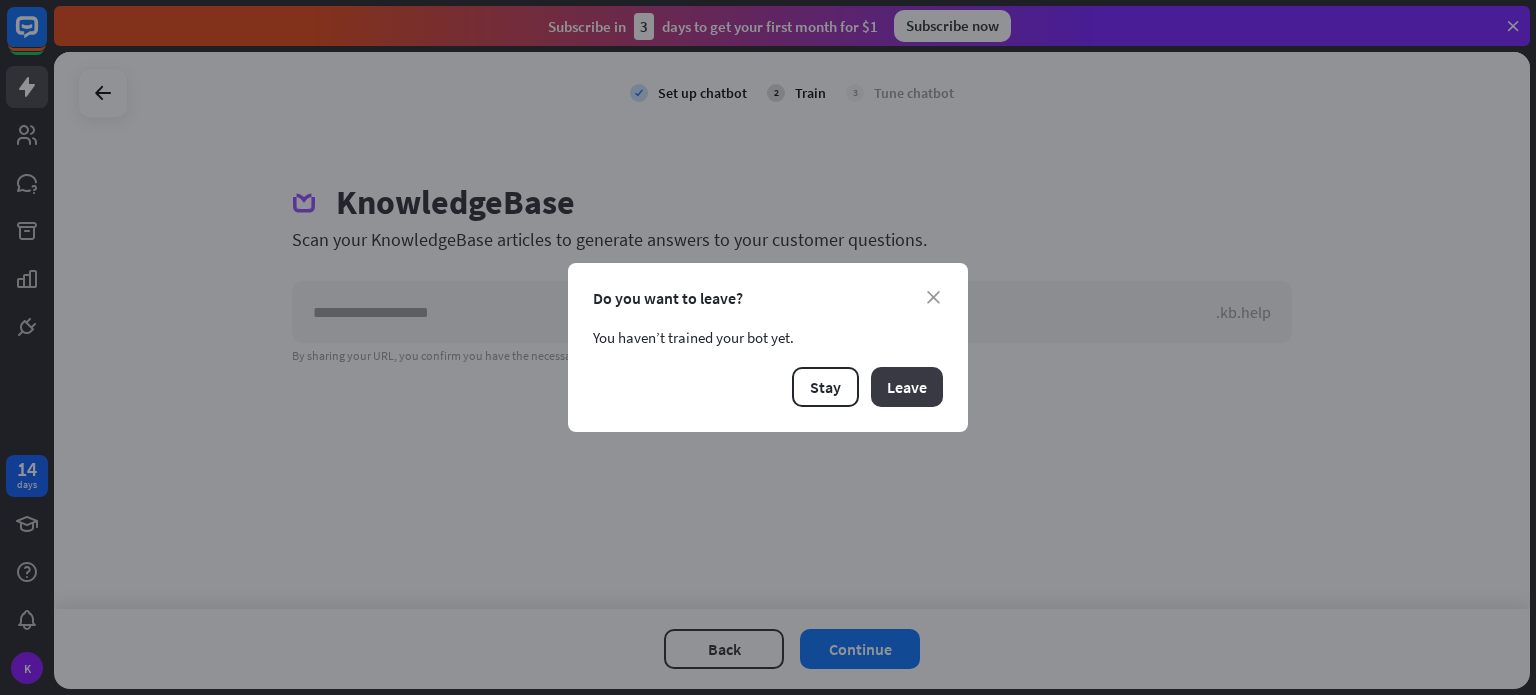 click on "Leave" at bounding box center (907, 387) 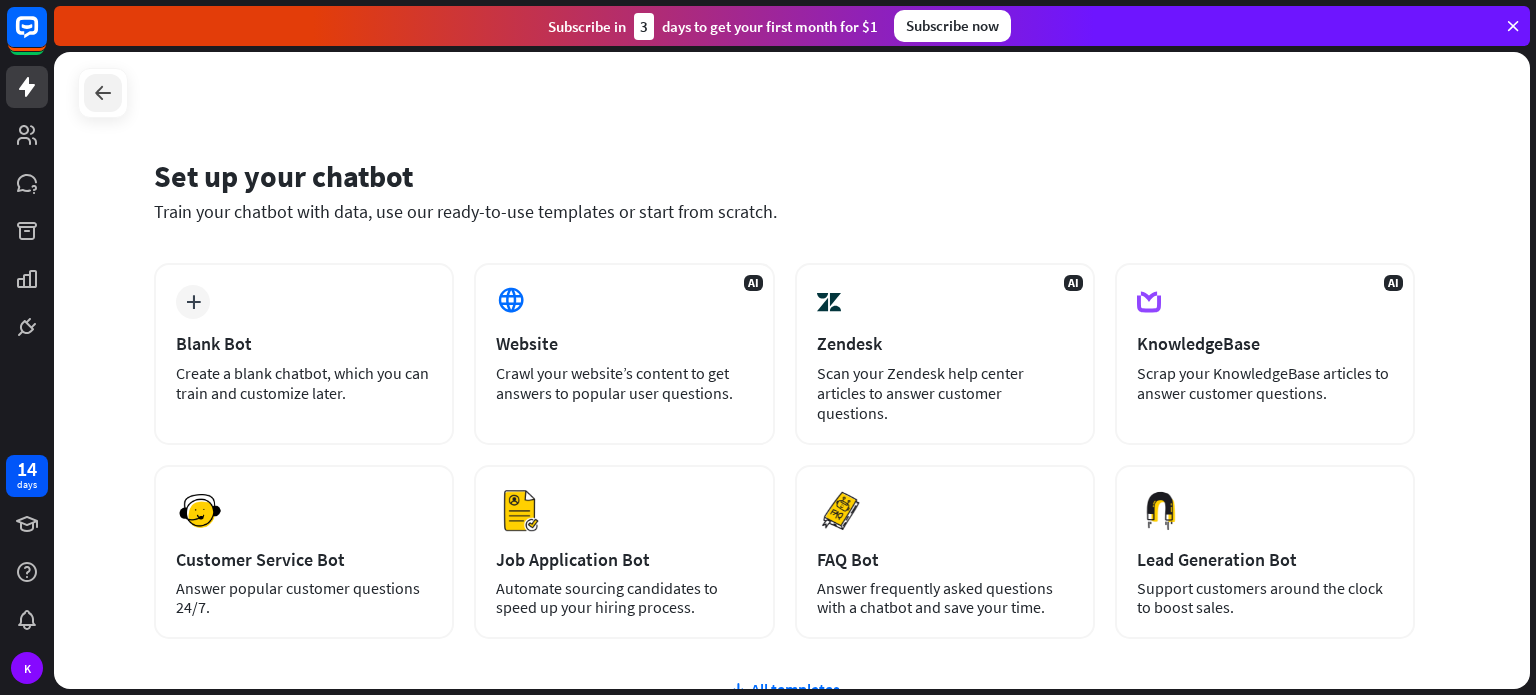 click at bounding box center (103, 93) 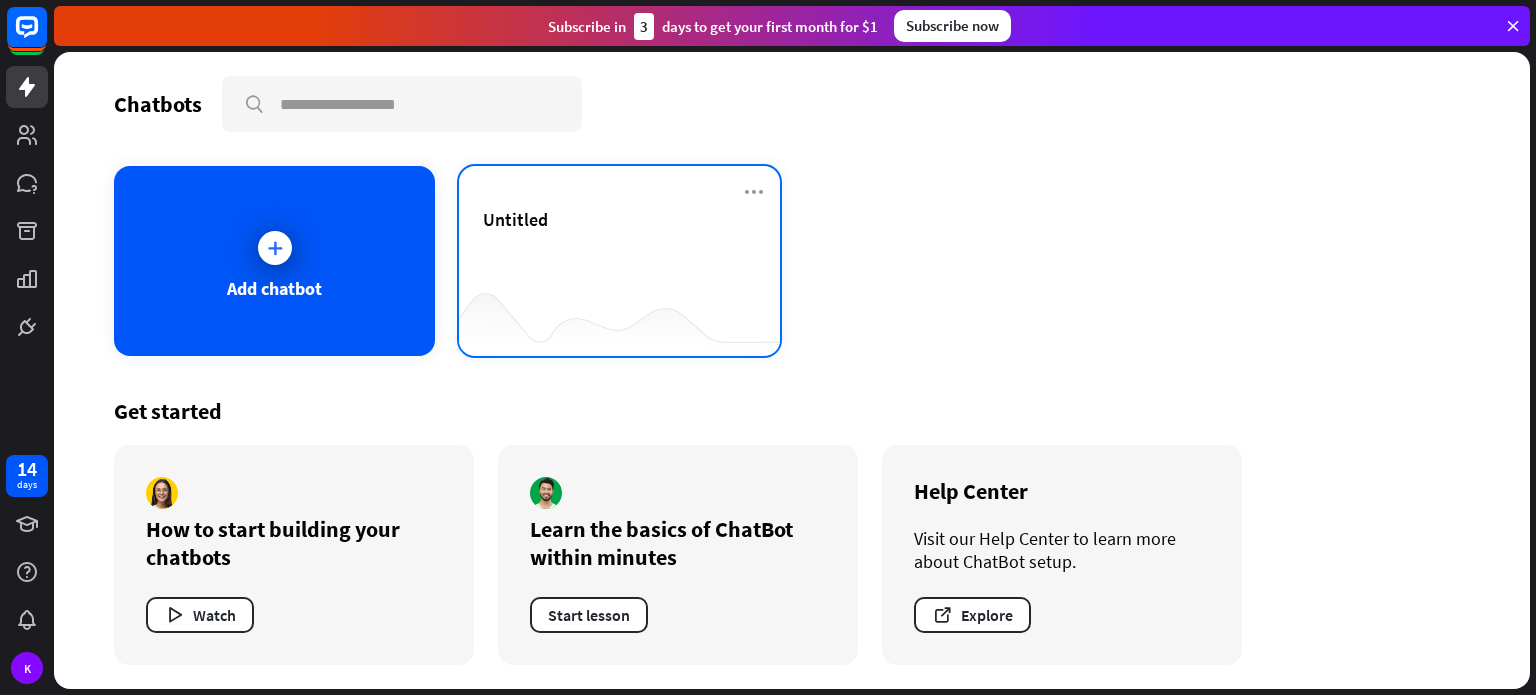 click at bounding box center [619, 316] 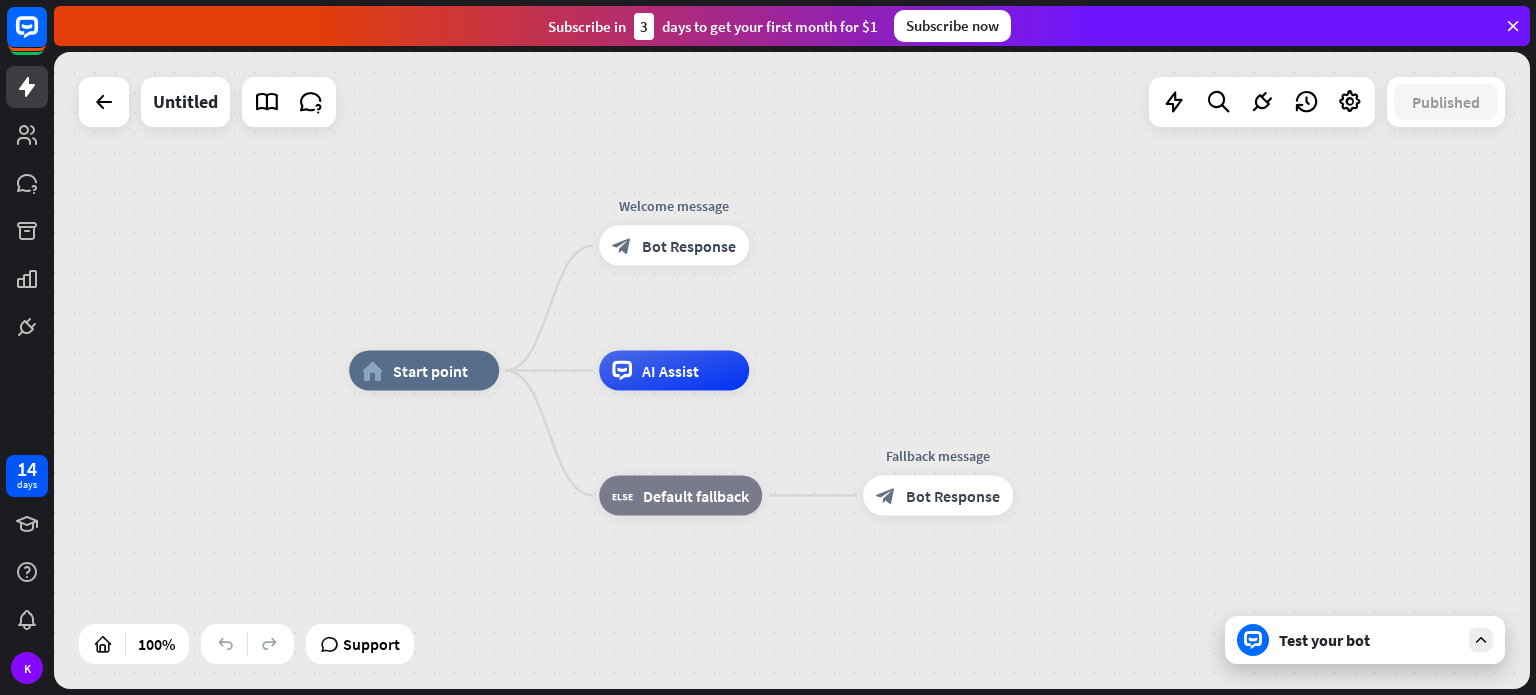 click on "Test your bot" at bounding box center (1369, 640) 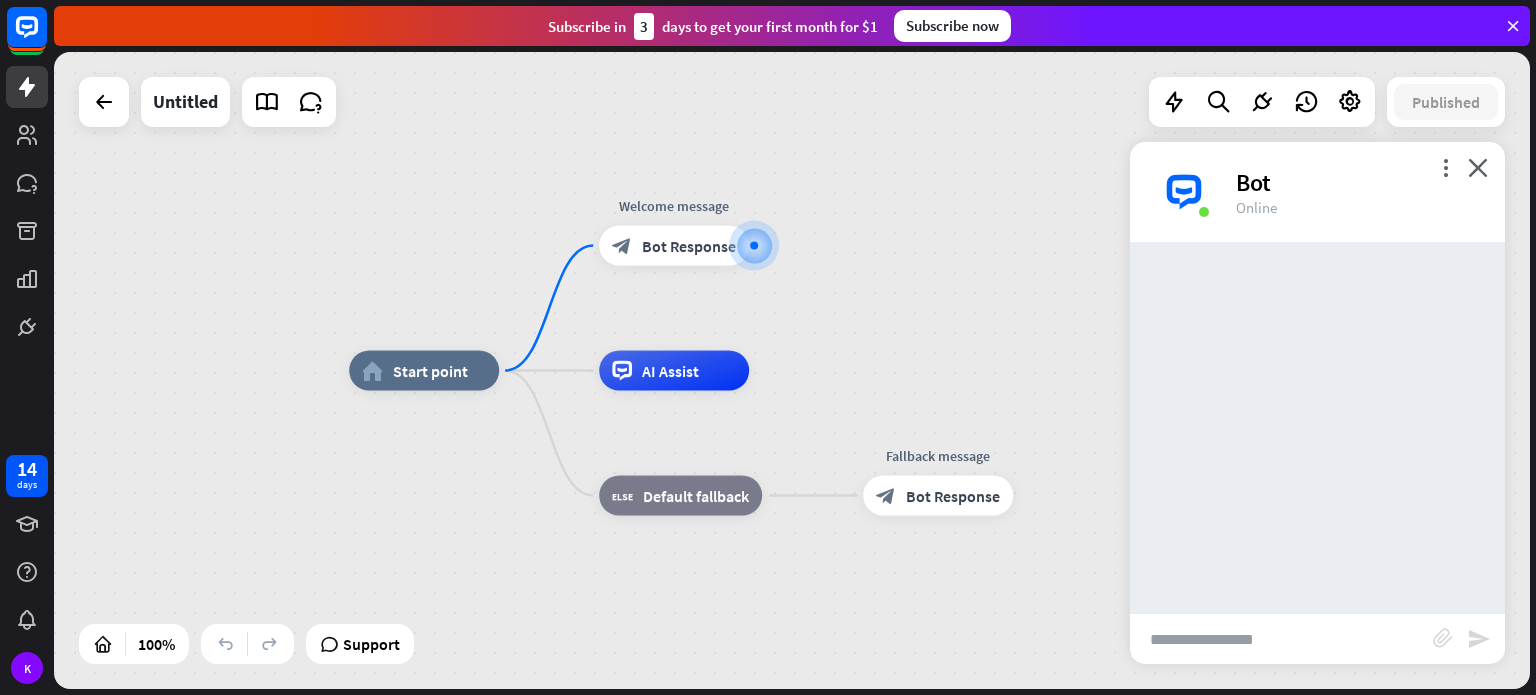 click at bounding box center (1281, 639) 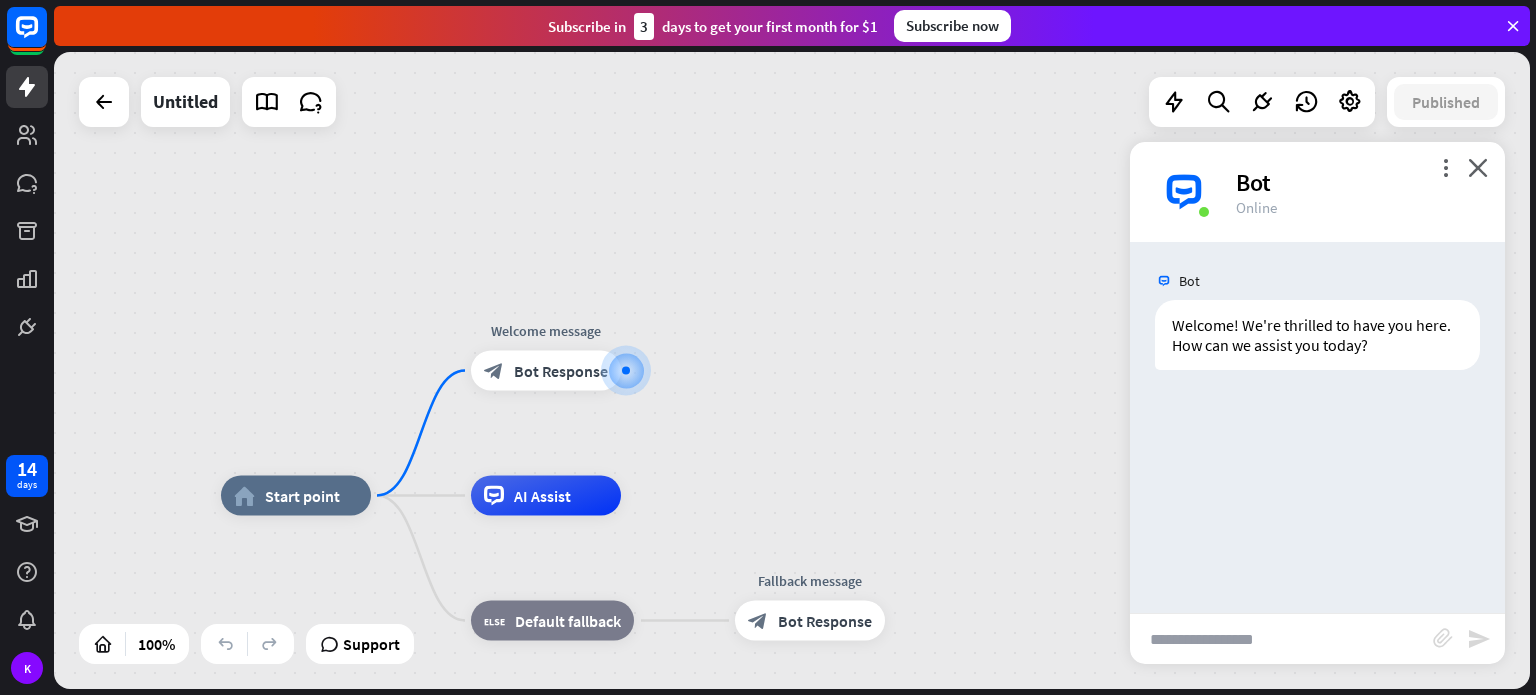 click at bounding box center [1281, 639] 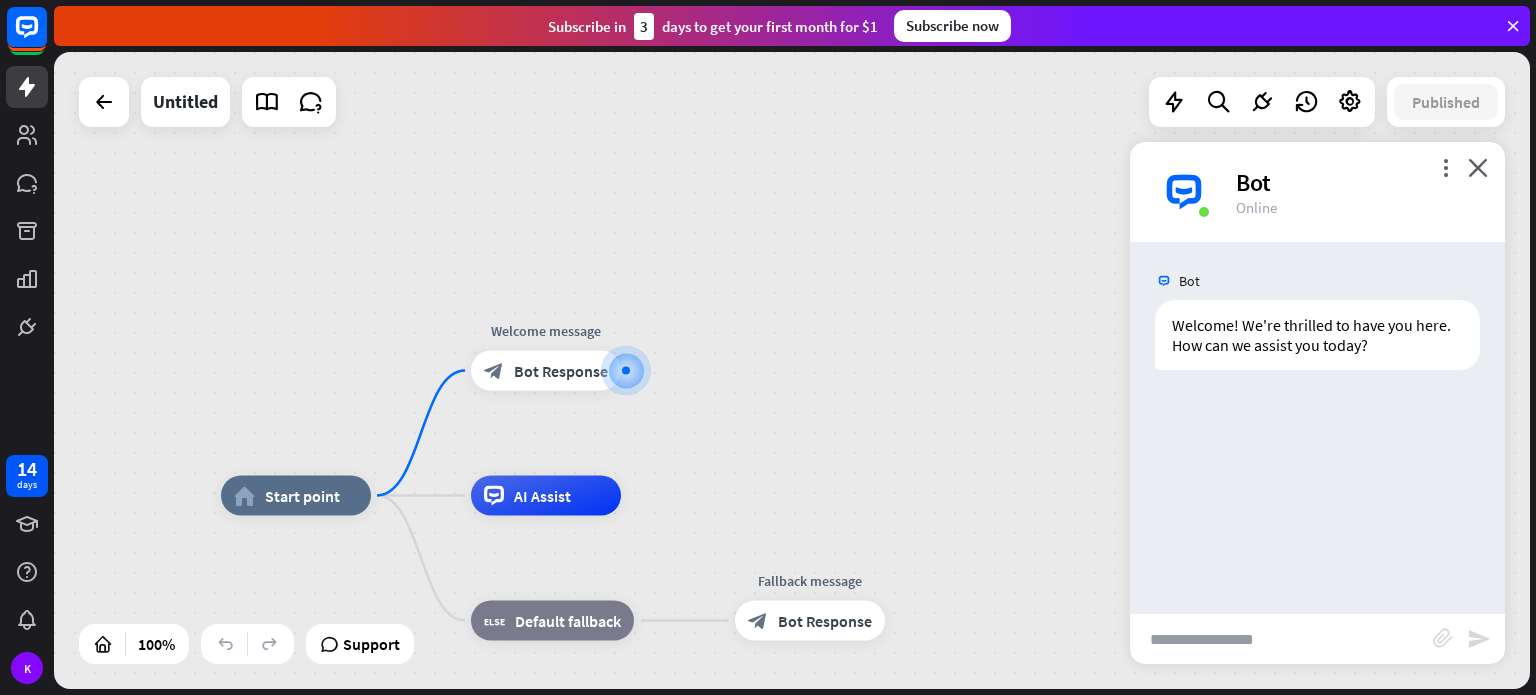 click at bounding box center (1281, 639) 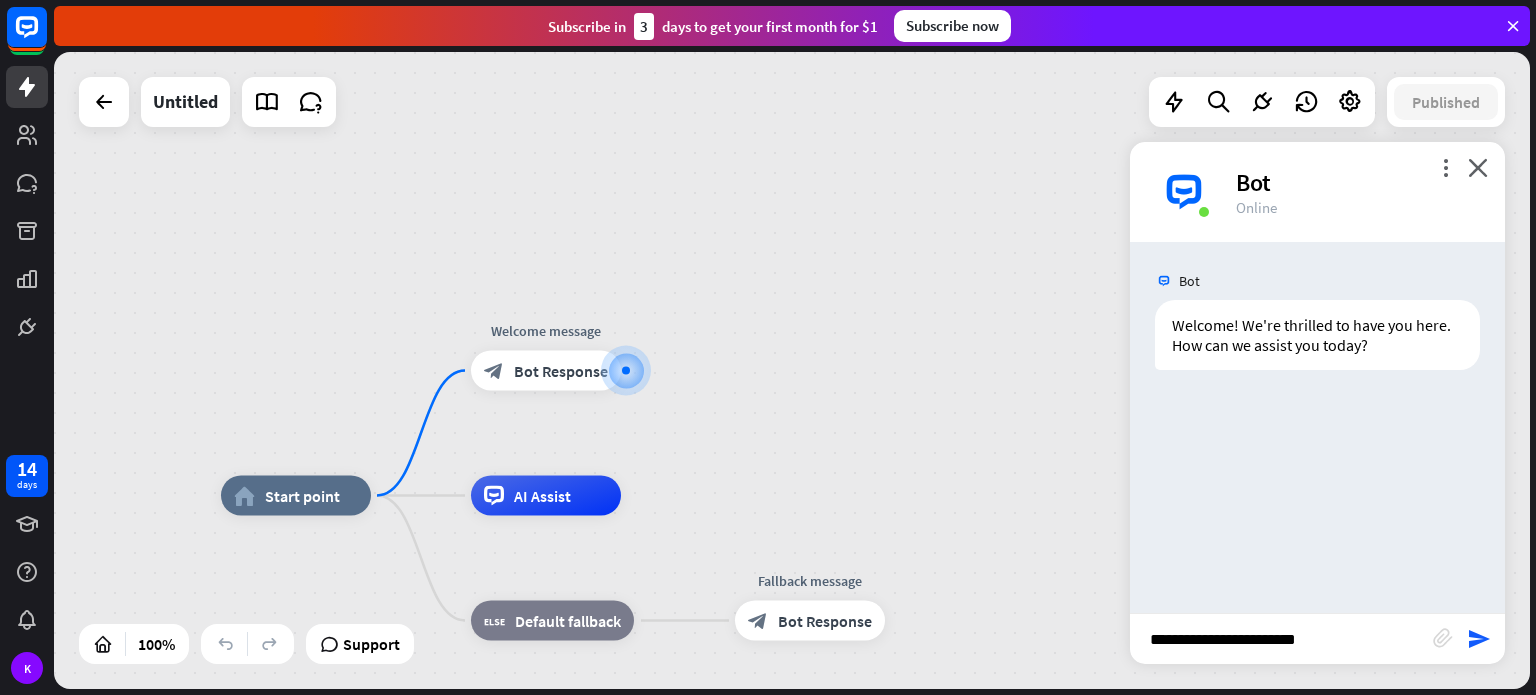type on "**********" 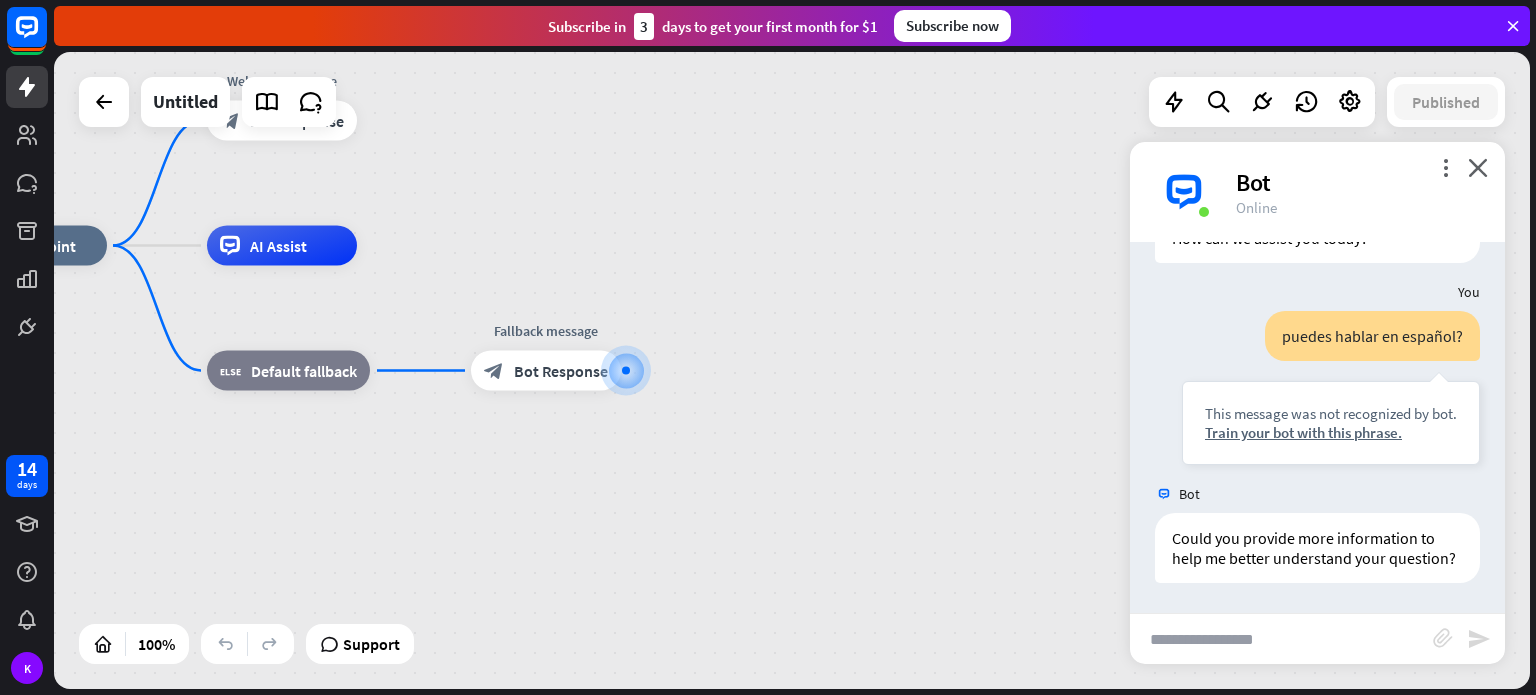 scroll, scrollTop: 126, scrollLeft: 0, axis: vertical 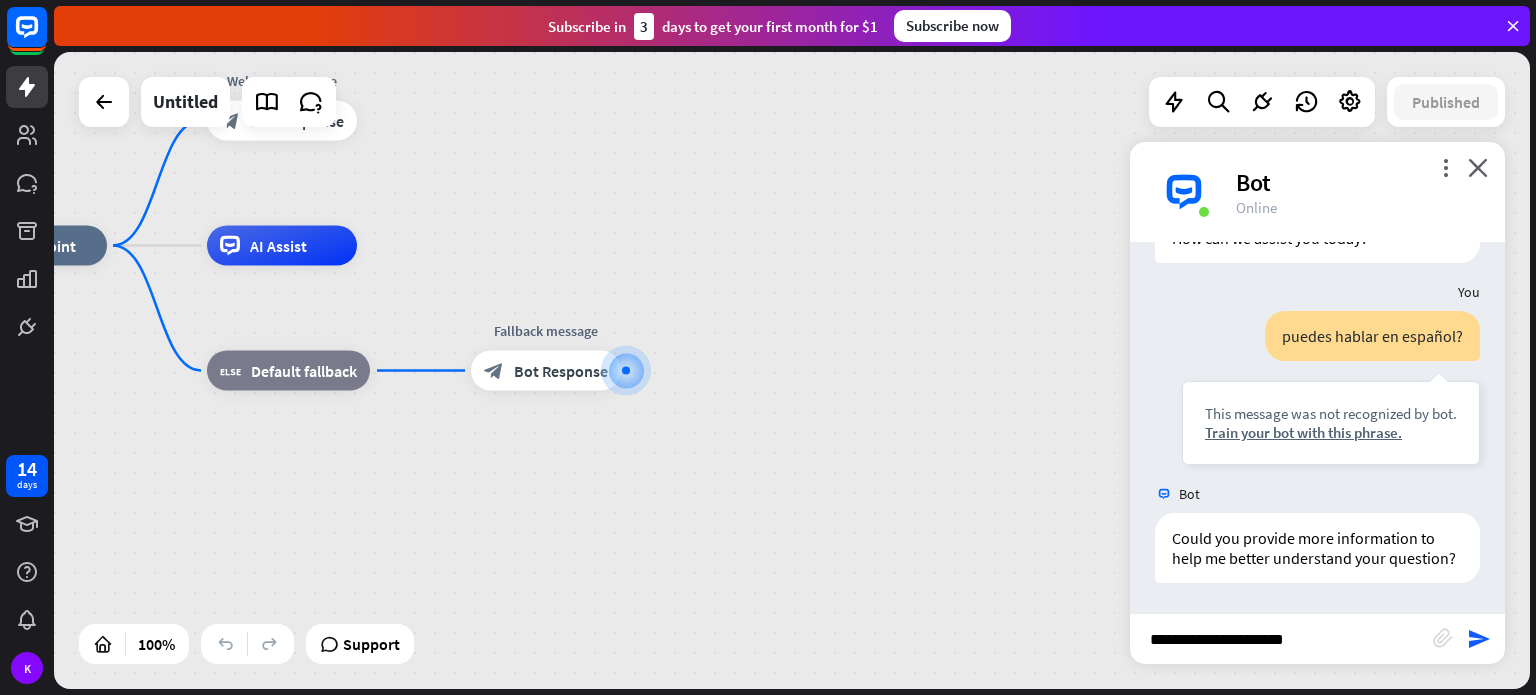 type on "**********" 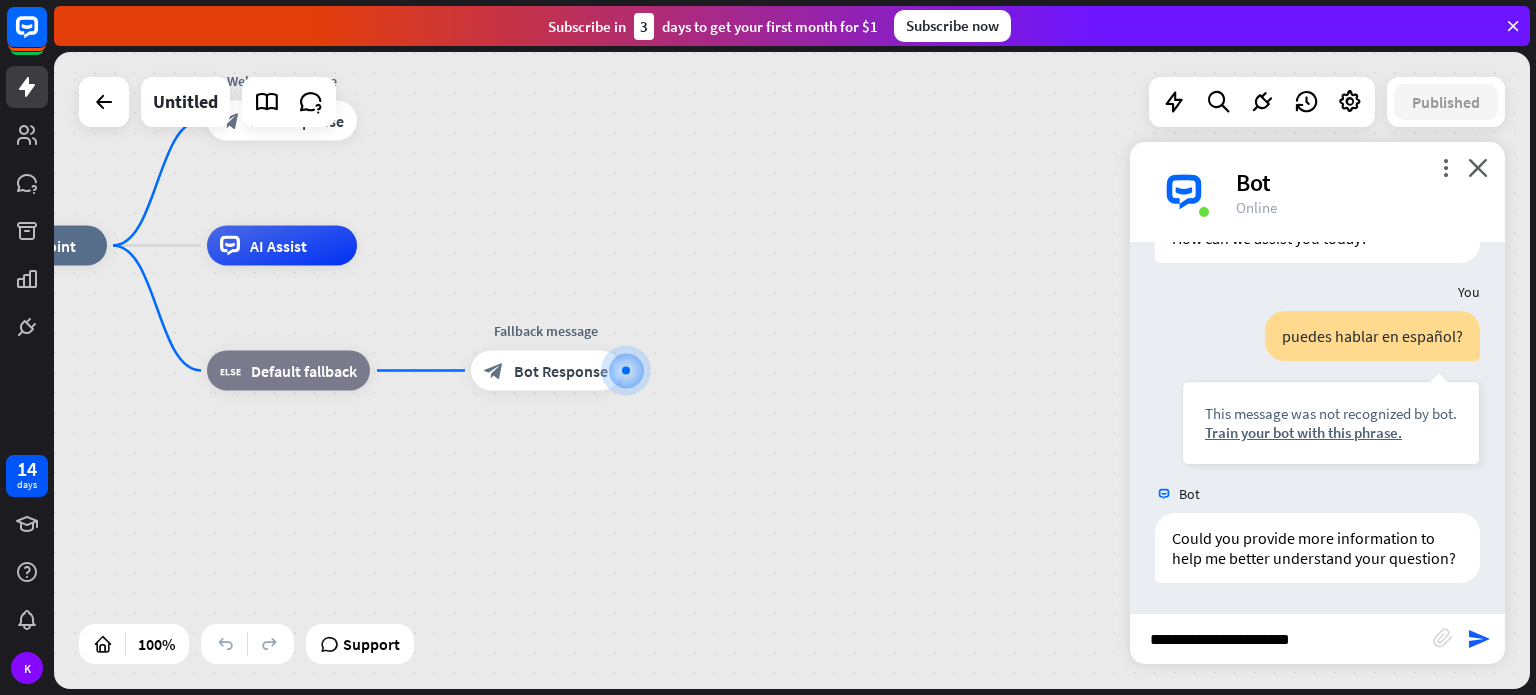type 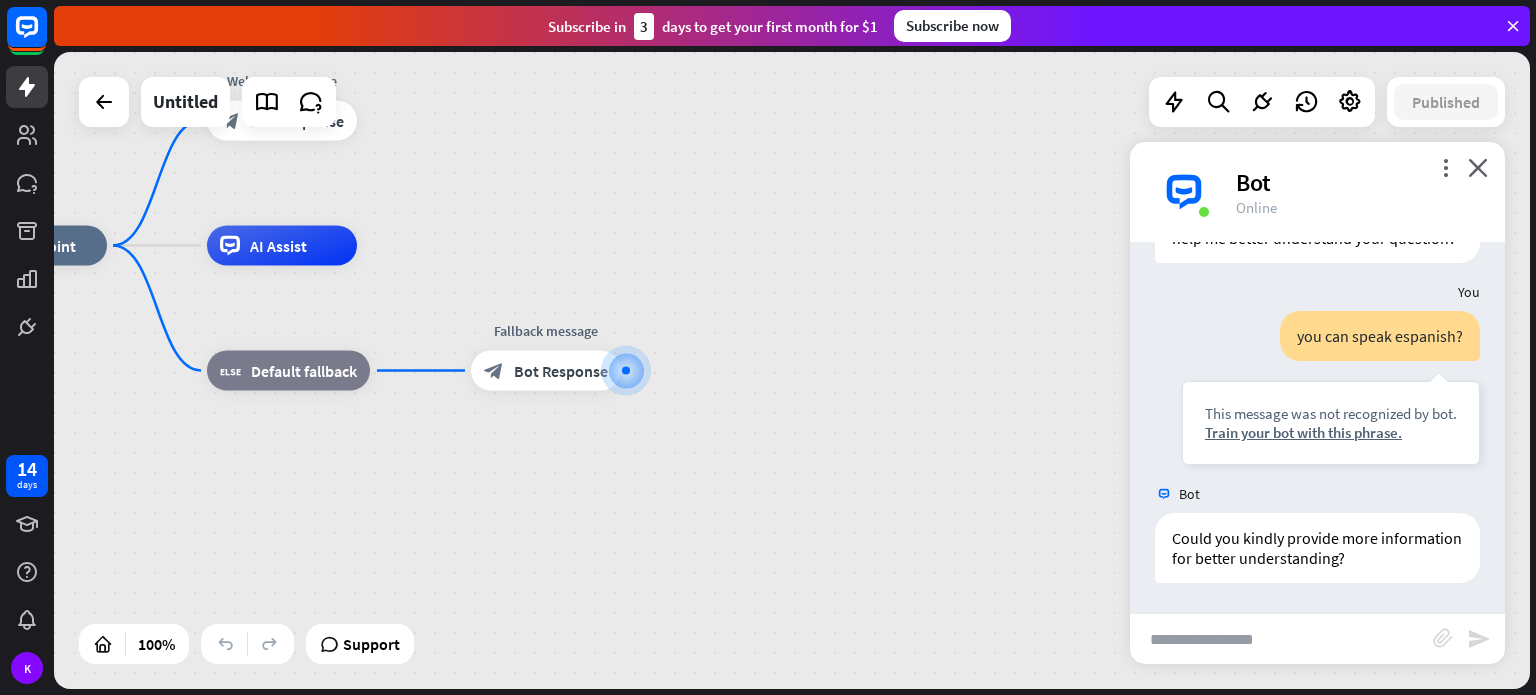 scroll, scrollTop: 445, scrollLeft: 0, axis: vertical 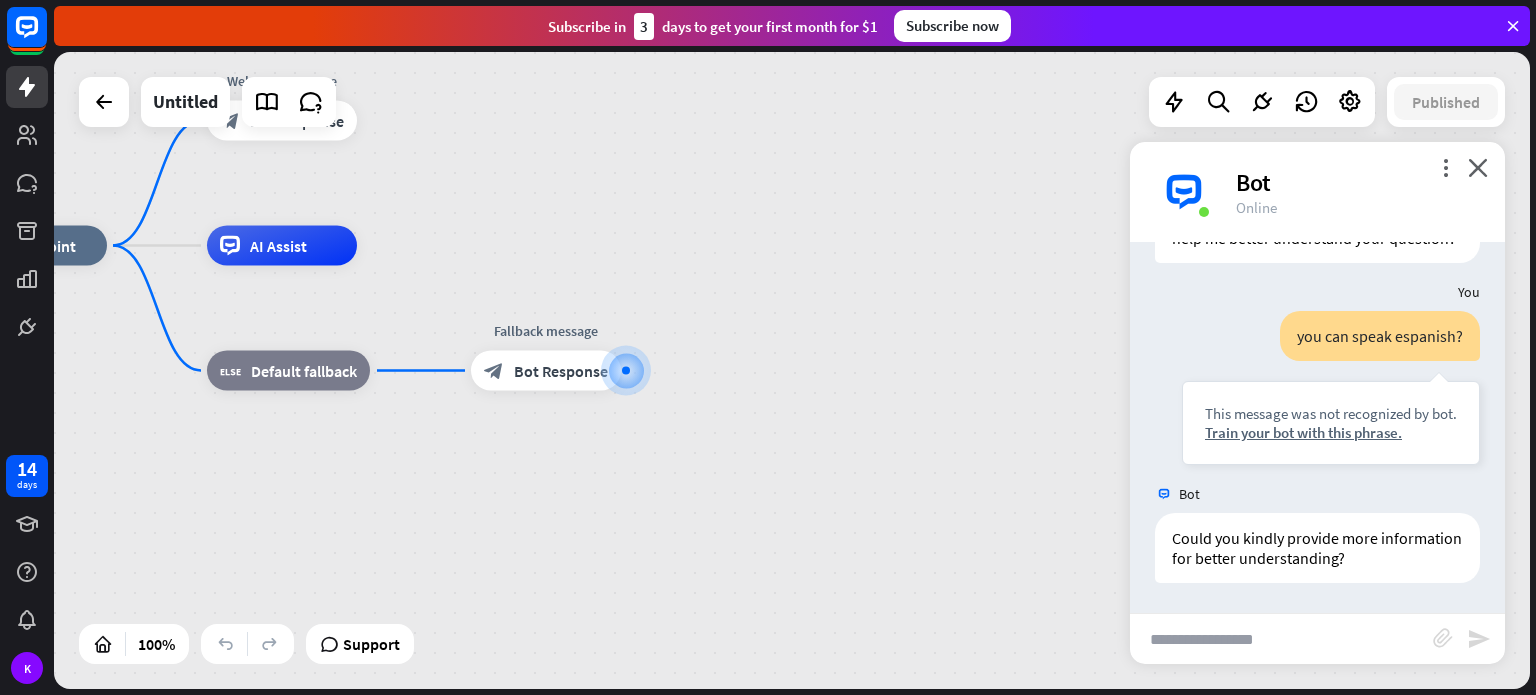 click on "home_2   Start point                 Welcome message   block_bot_response   Bot Response                     AI Assist                   block_fallback   Default fallback                 Fallback message   block_bot_response   Bot Response" at bounding box center [792, 370] 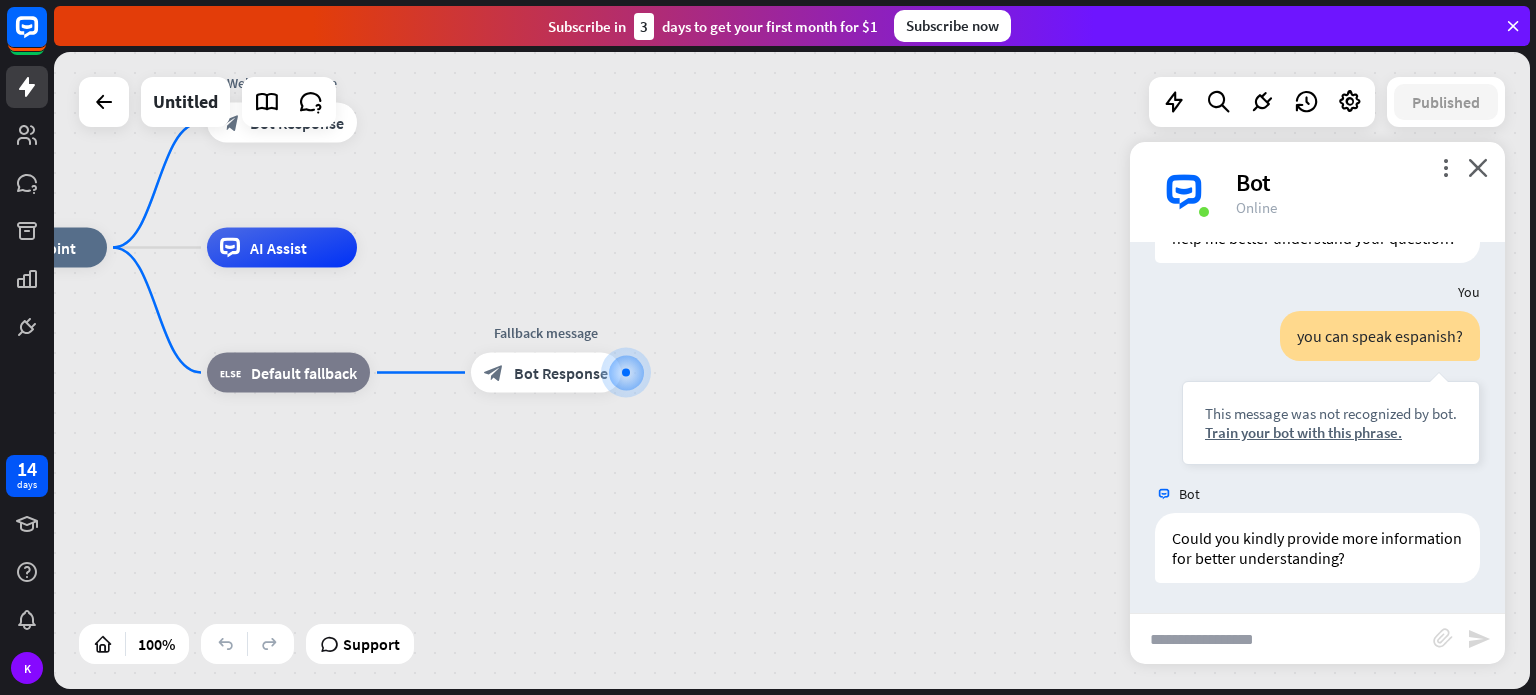 click on "more_vert
close
Bot
Online" at bounding box center (1317, 192) 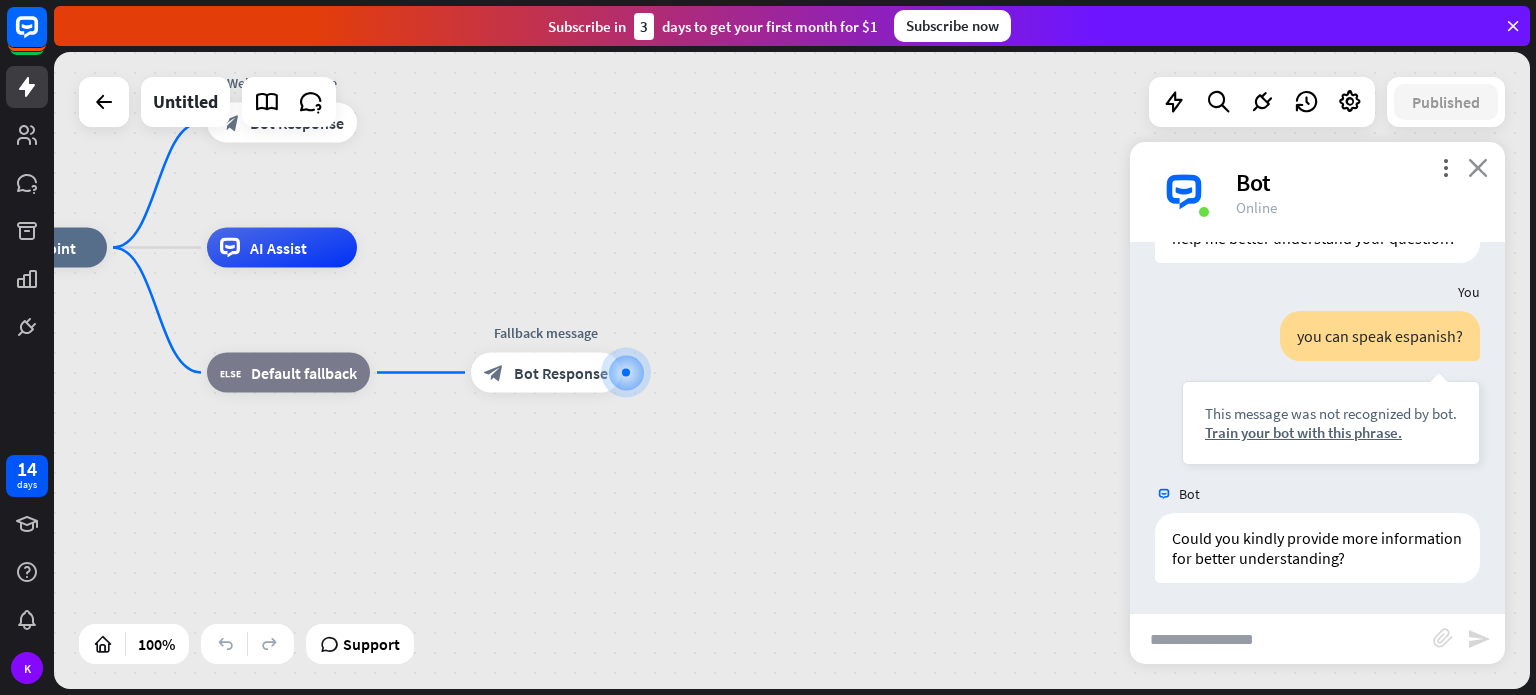 click on "close" at bounding box center (1478, 167) 